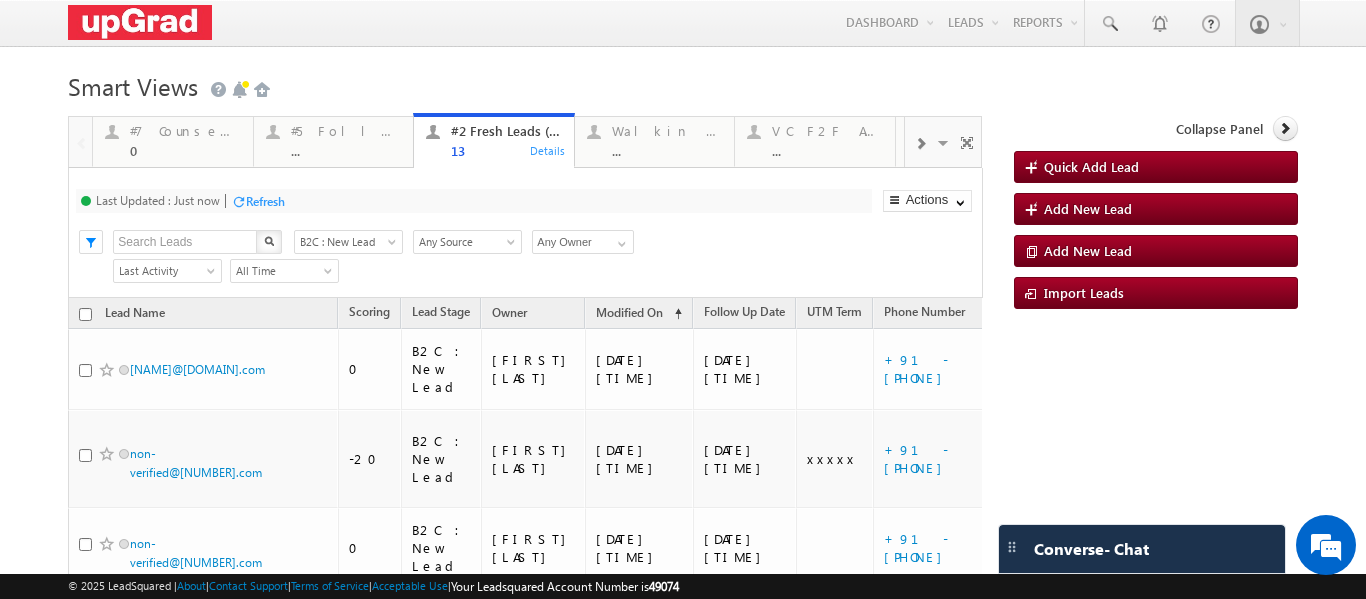 scroll, scrollTop: 0, scrollLeft: 0, axis: both 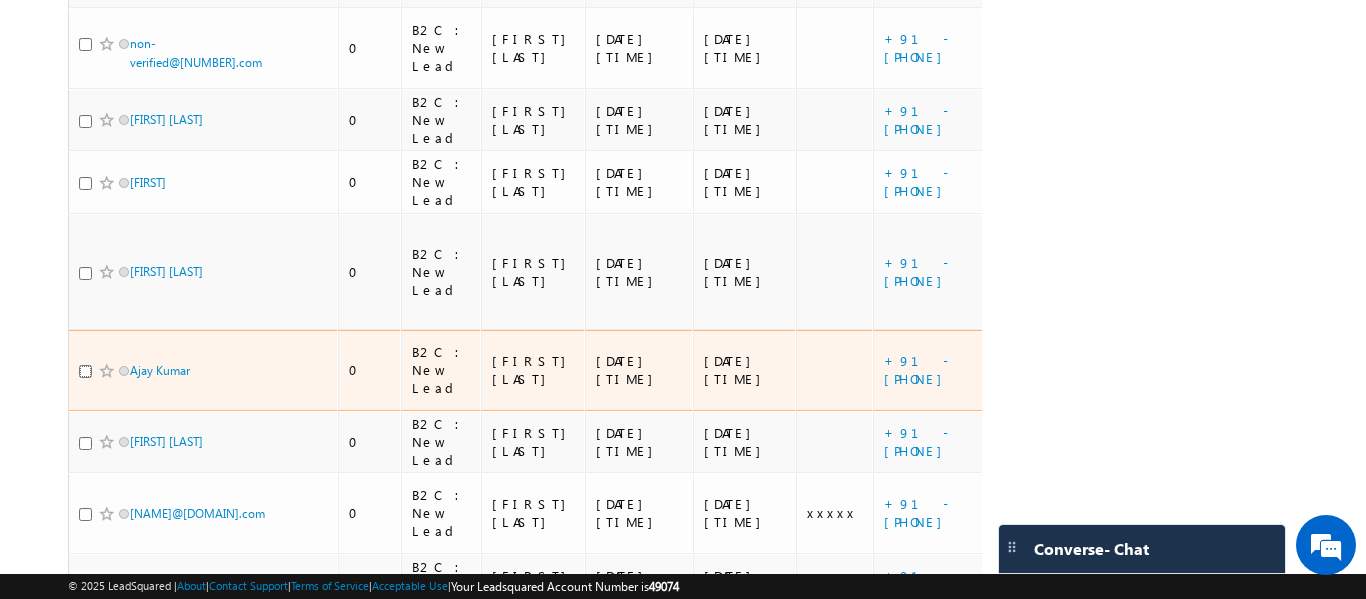 click at bounding box center (85, 371) 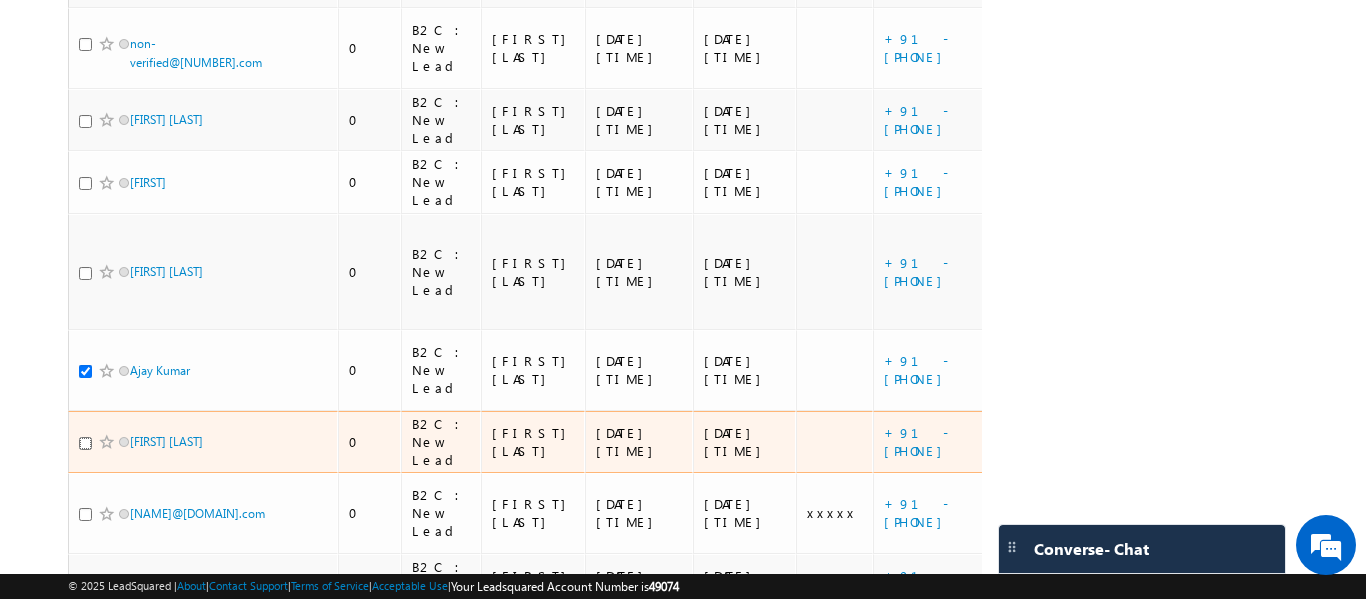 click at bounding box center [85, 443] 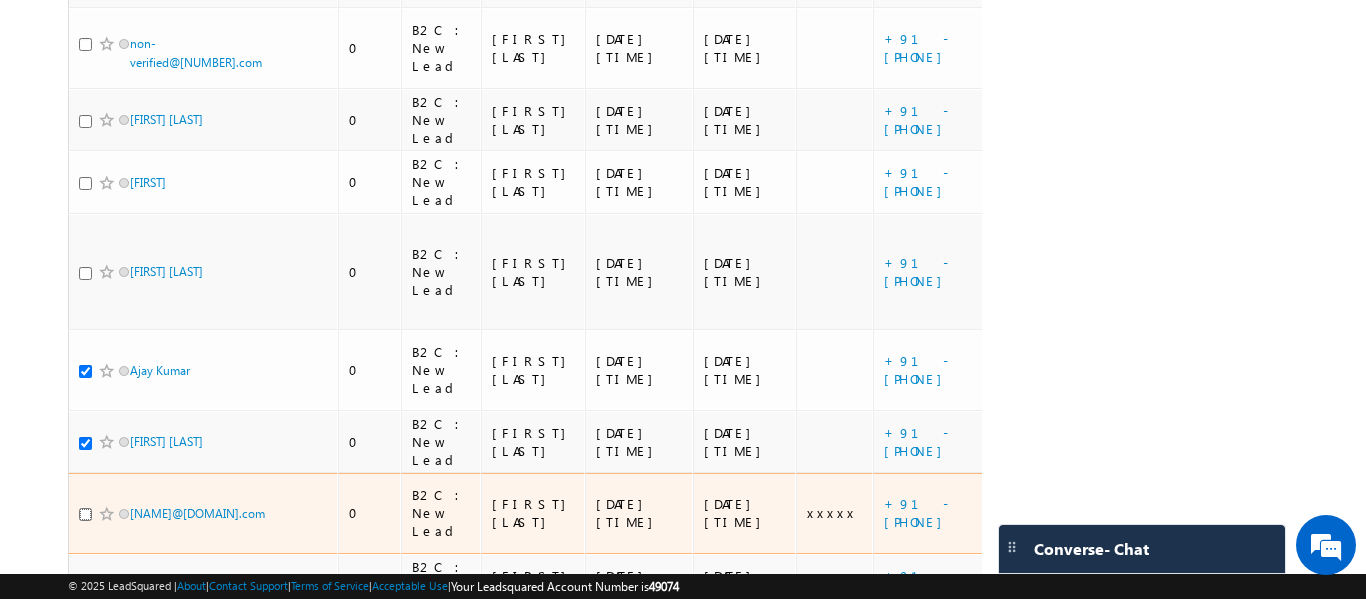 click at bounding box center [85, 514] 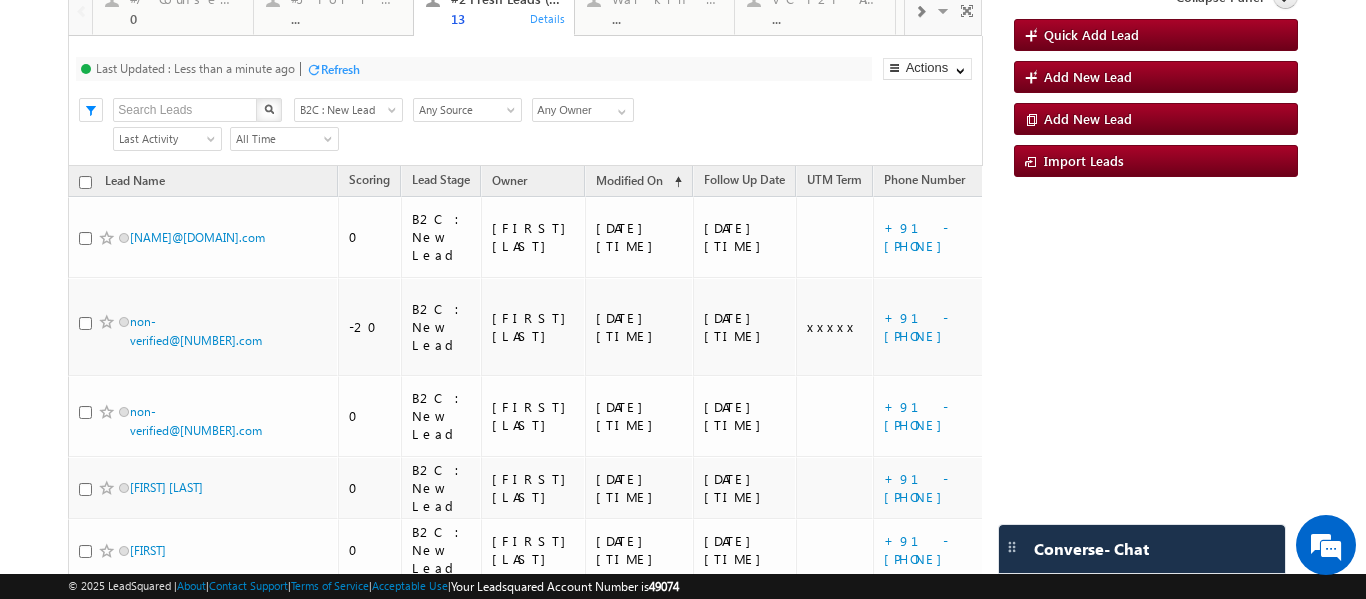 scroll, scrollTop: 100, scrollLeft: 0, axis: vertical 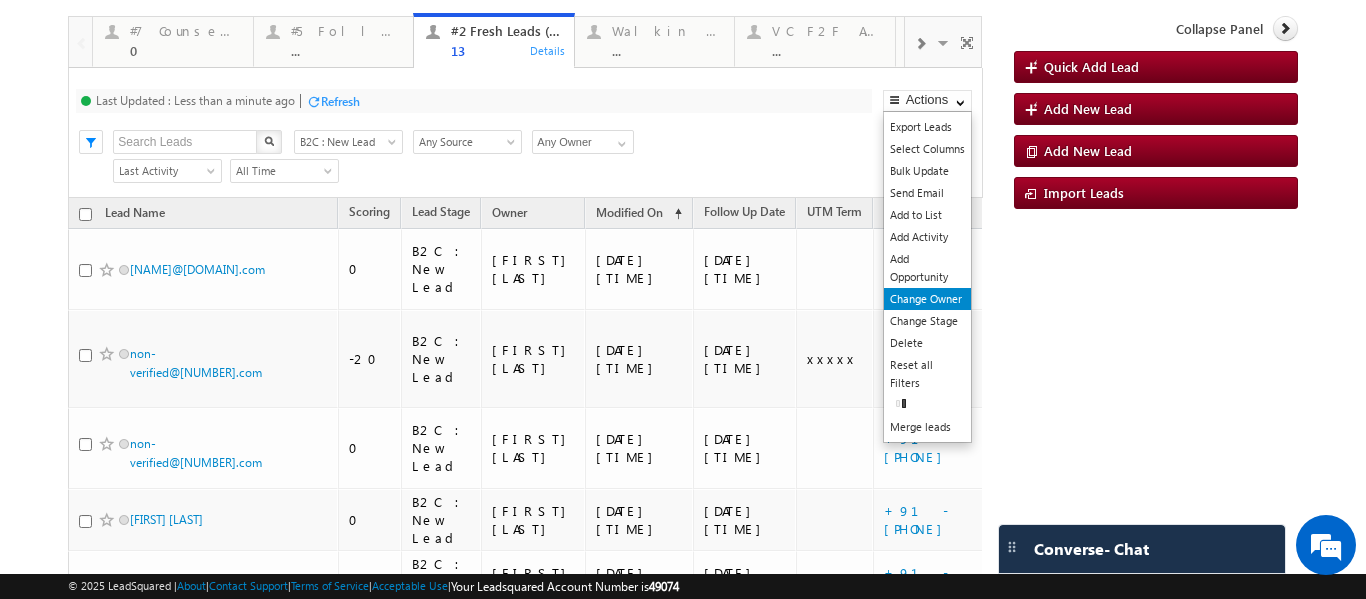 click on "Change Owner" at bounding box center (927, 299) 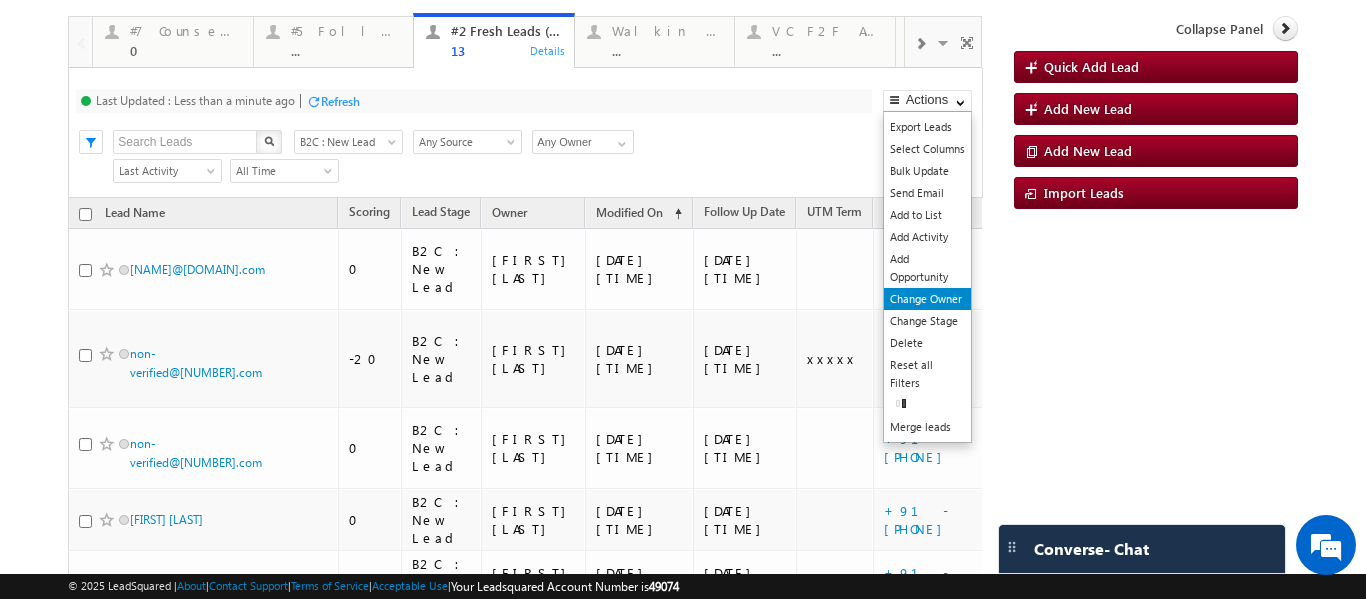 click on "Change Owner" at bounding box center [927, 299] 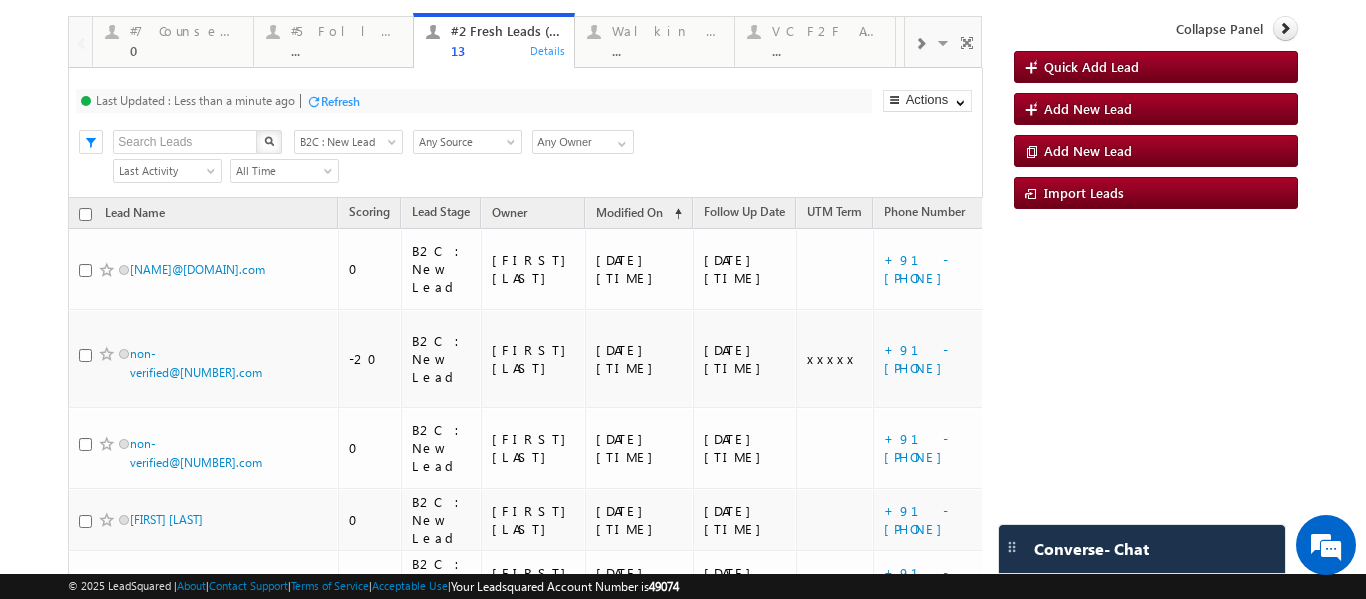 click on "Refresh" at bounding box center (340, 101) 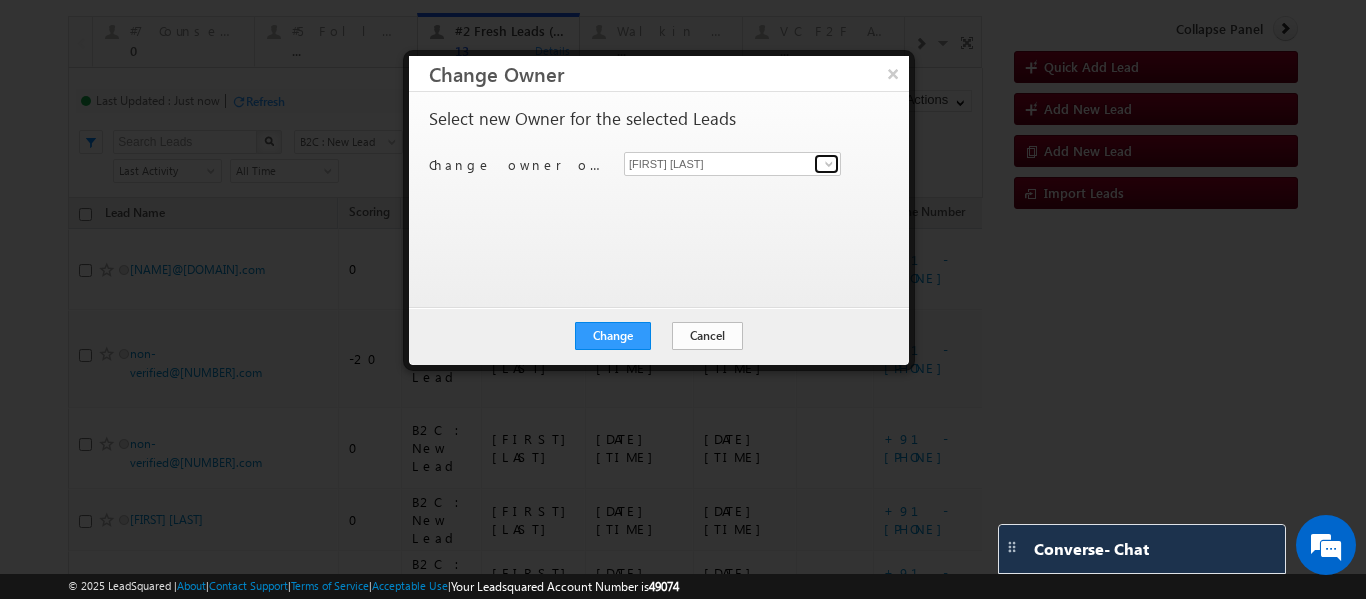 click at bounding box center (829, 164) 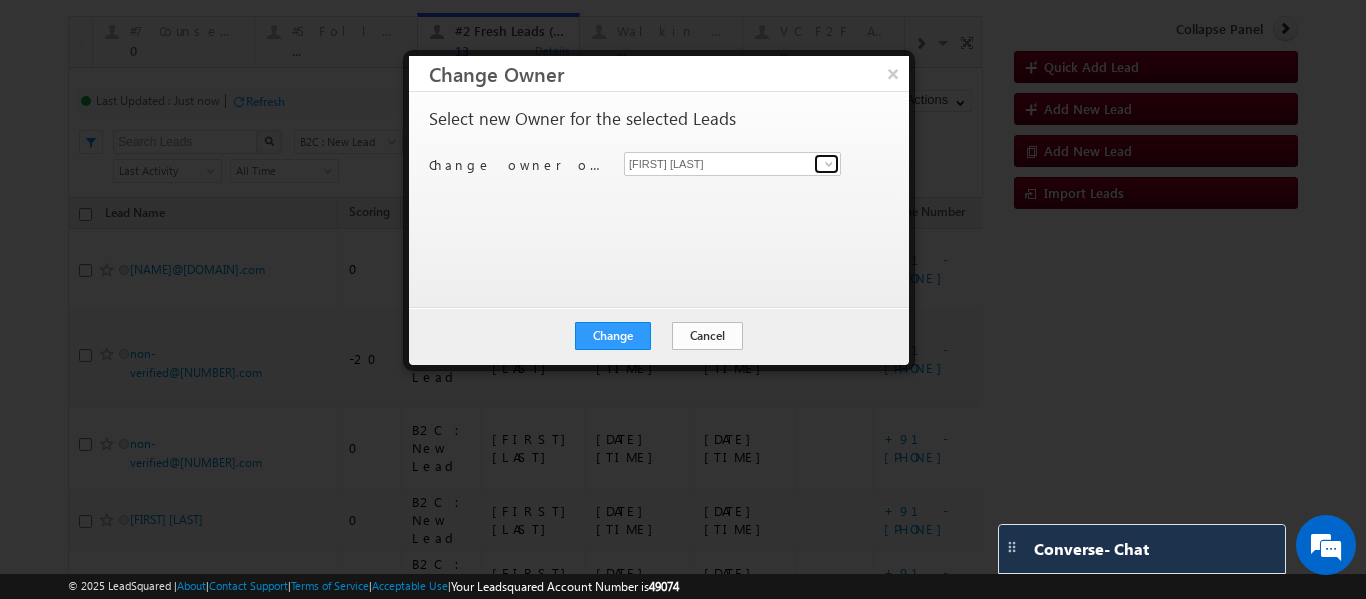 click at bounding box center [829, 164] 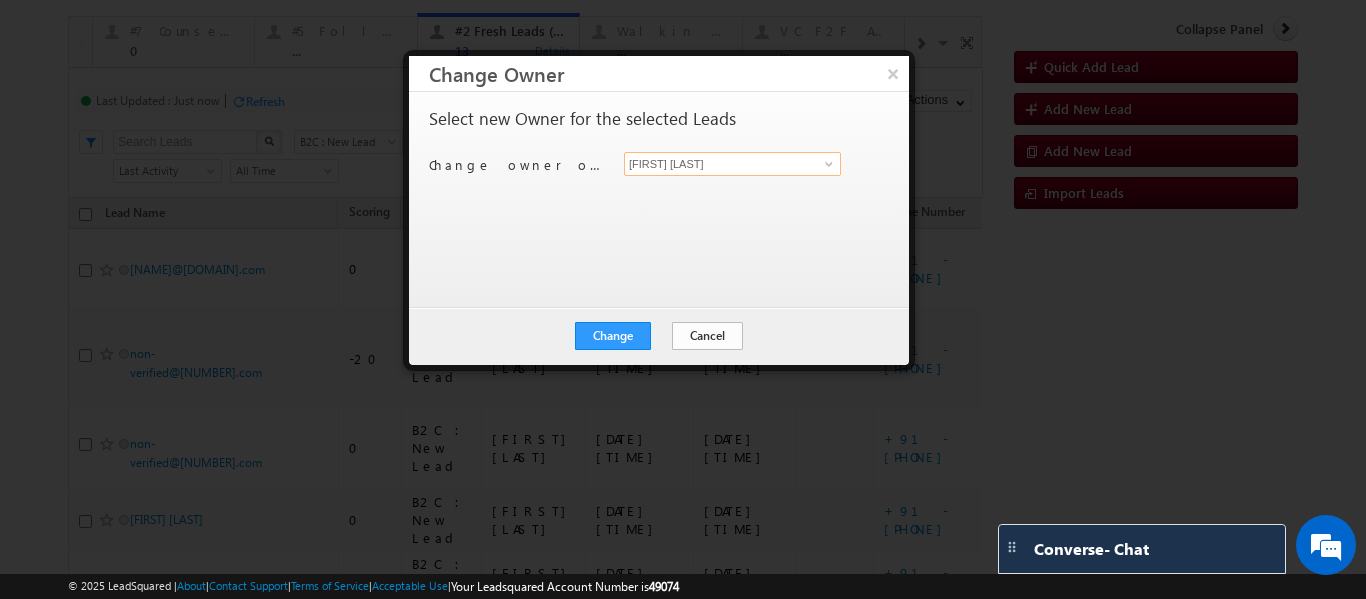 click on "[FIRST] [LAST]" at bounding box center (732, 164) 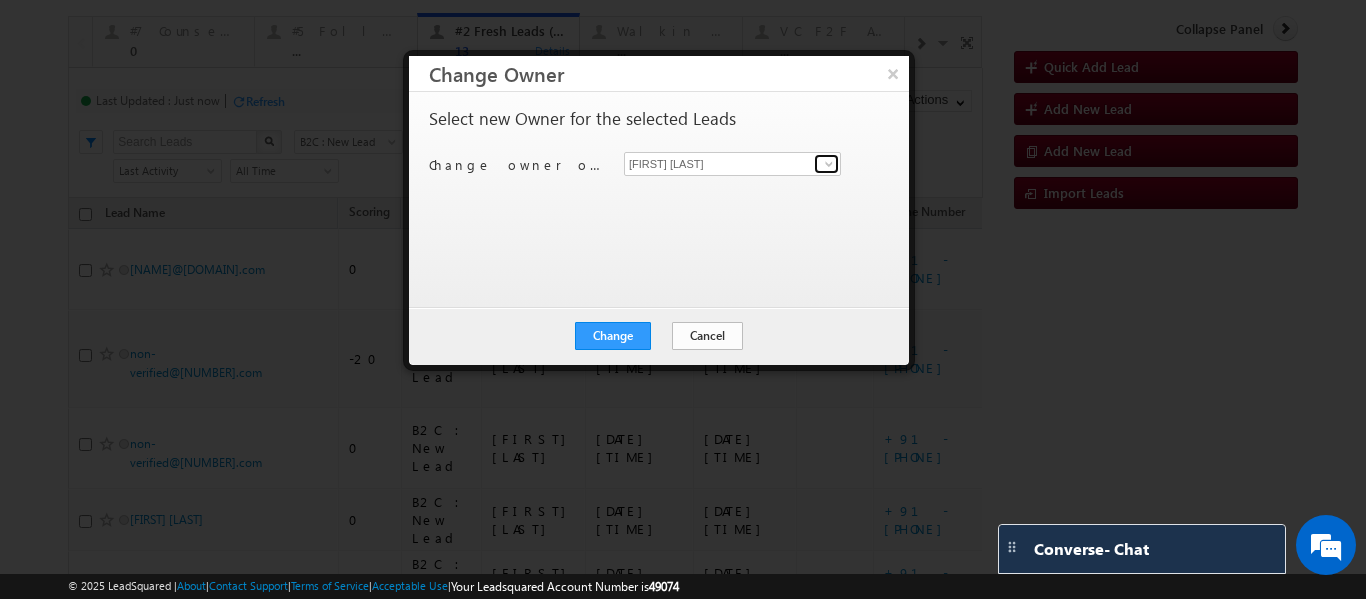 click at bounding box center [829, 164] 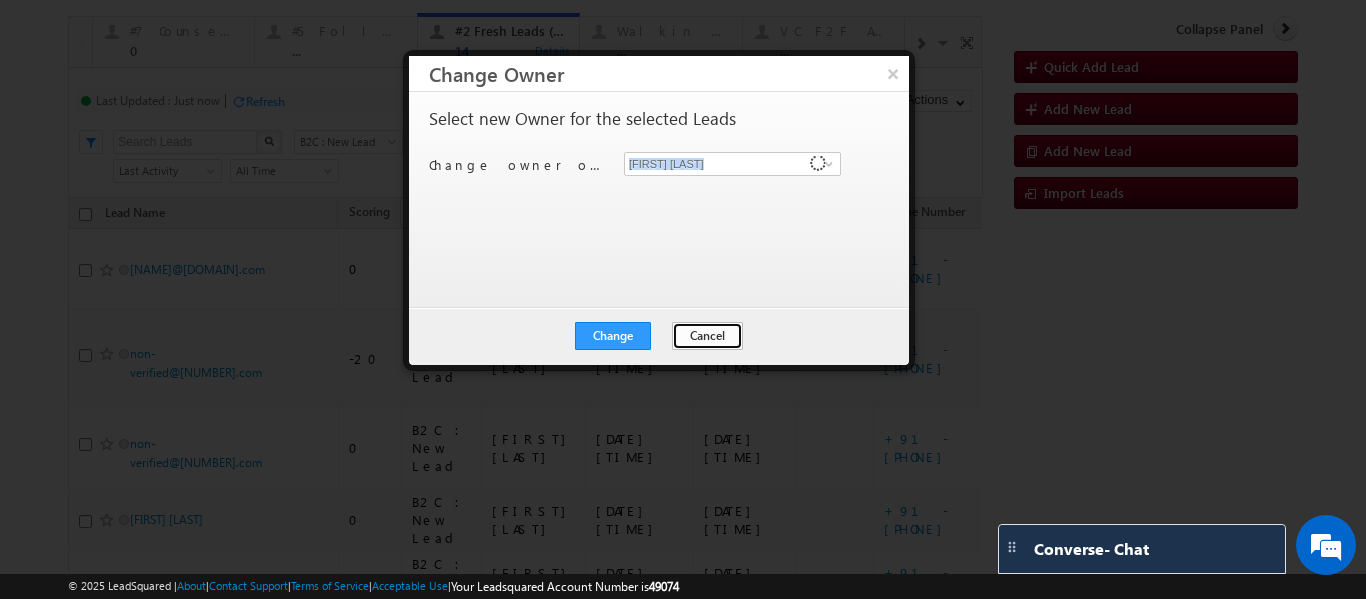 click on "Cancel" at bounding box center (707, 336) 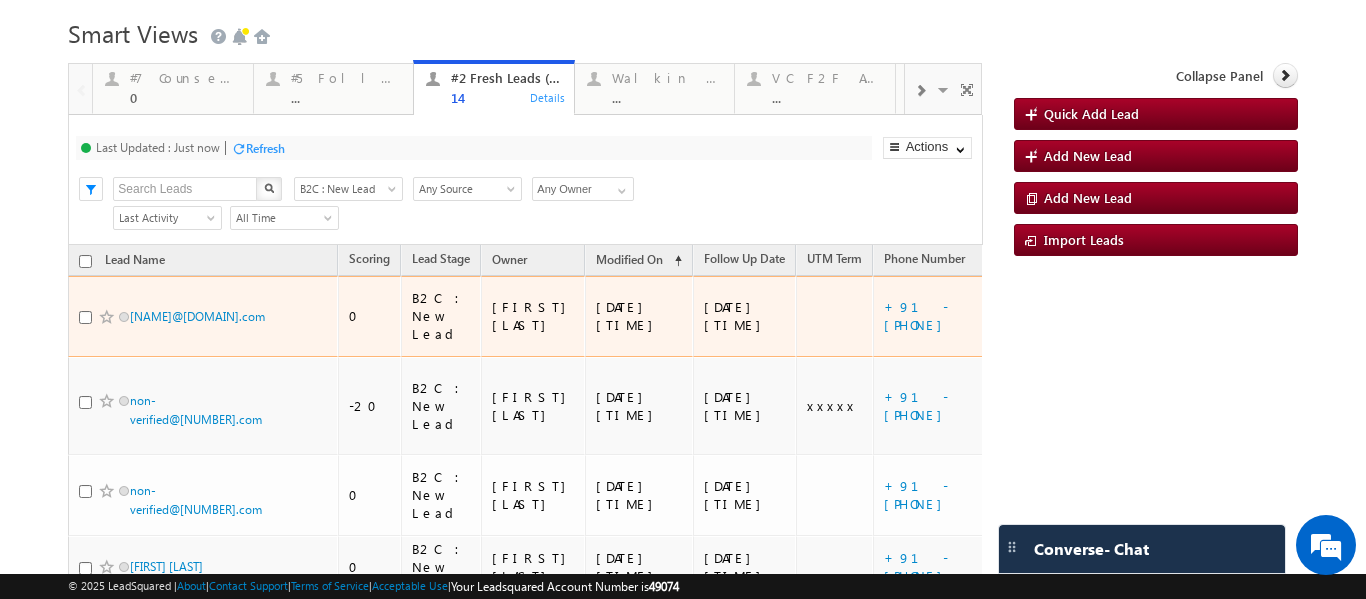 scroll, scrollTop: 100, scrollLeft: 0, axis: vertical 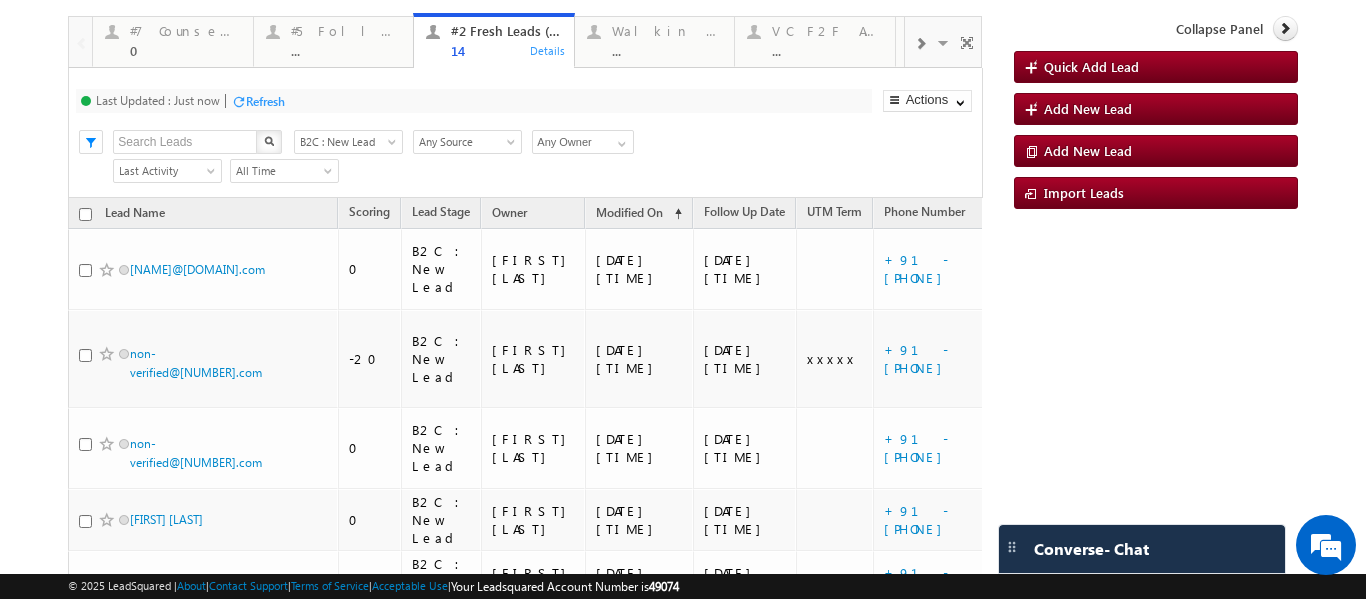 click at bounding box center [85, 214] 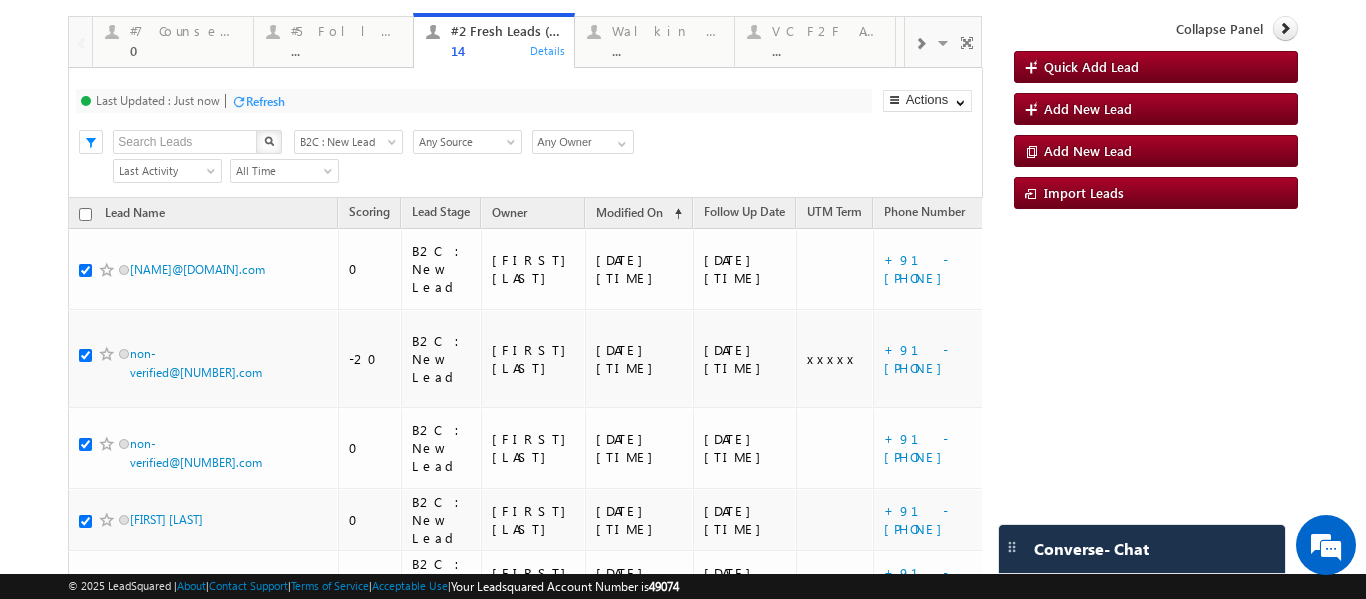 checkbox on "true" 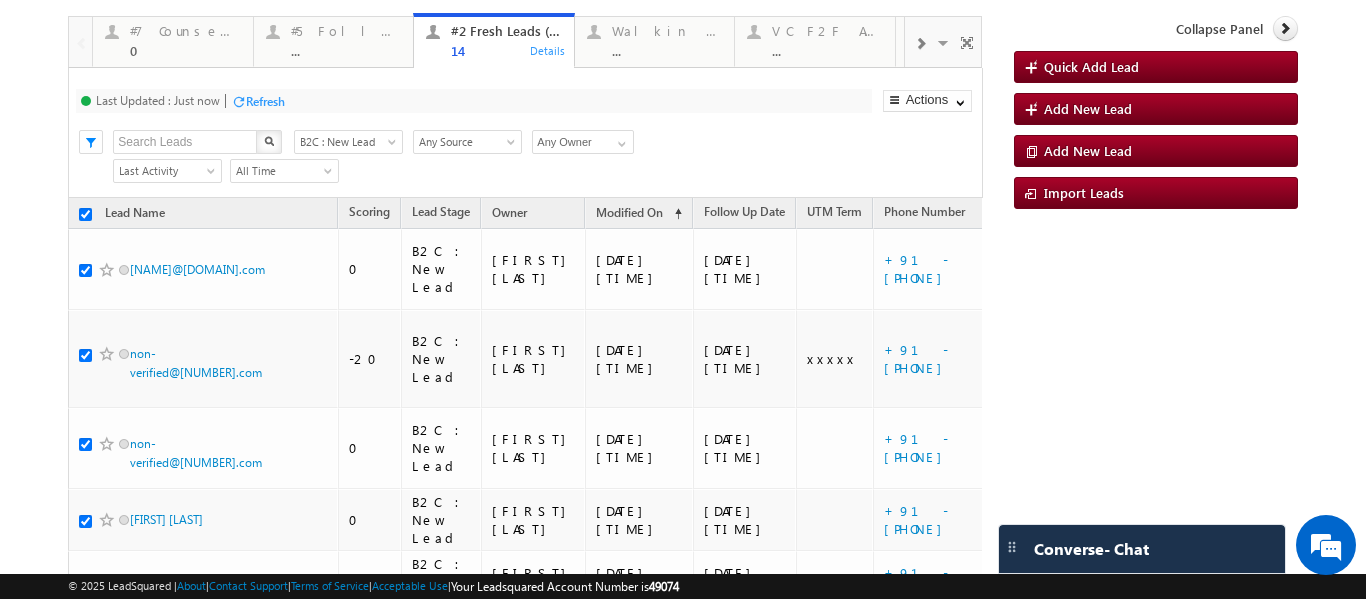 checkbox on "true" 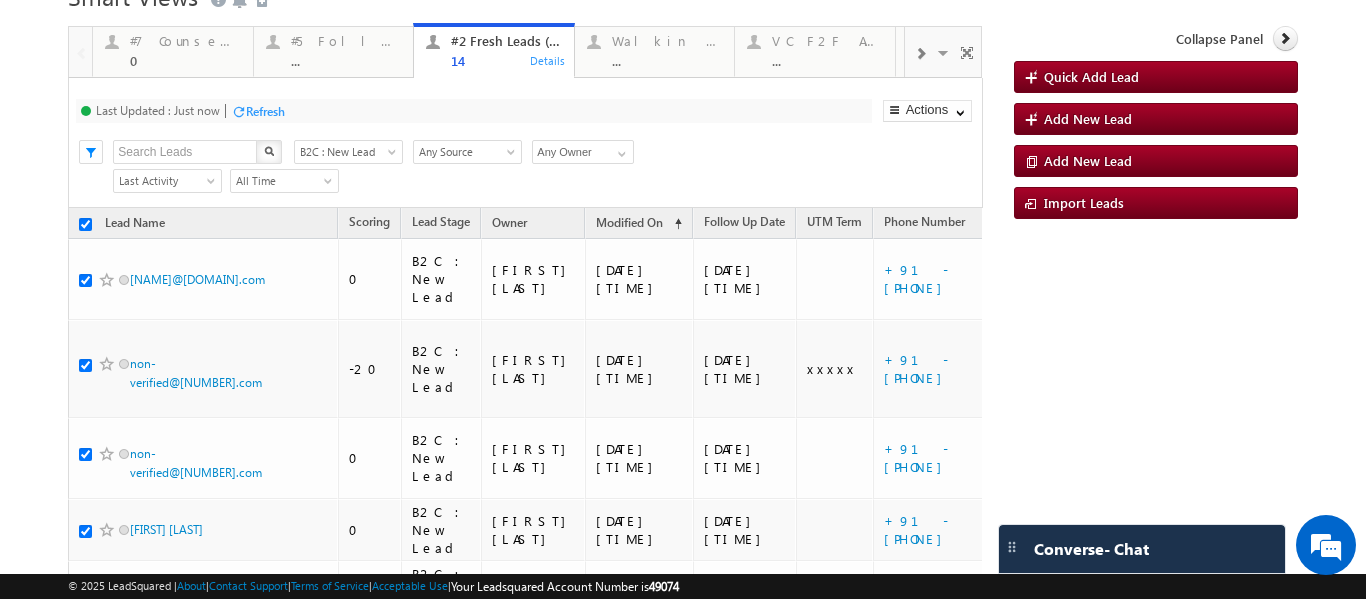 scroll, scrollTop: 51, scrollLeft: 0, axis: vertical 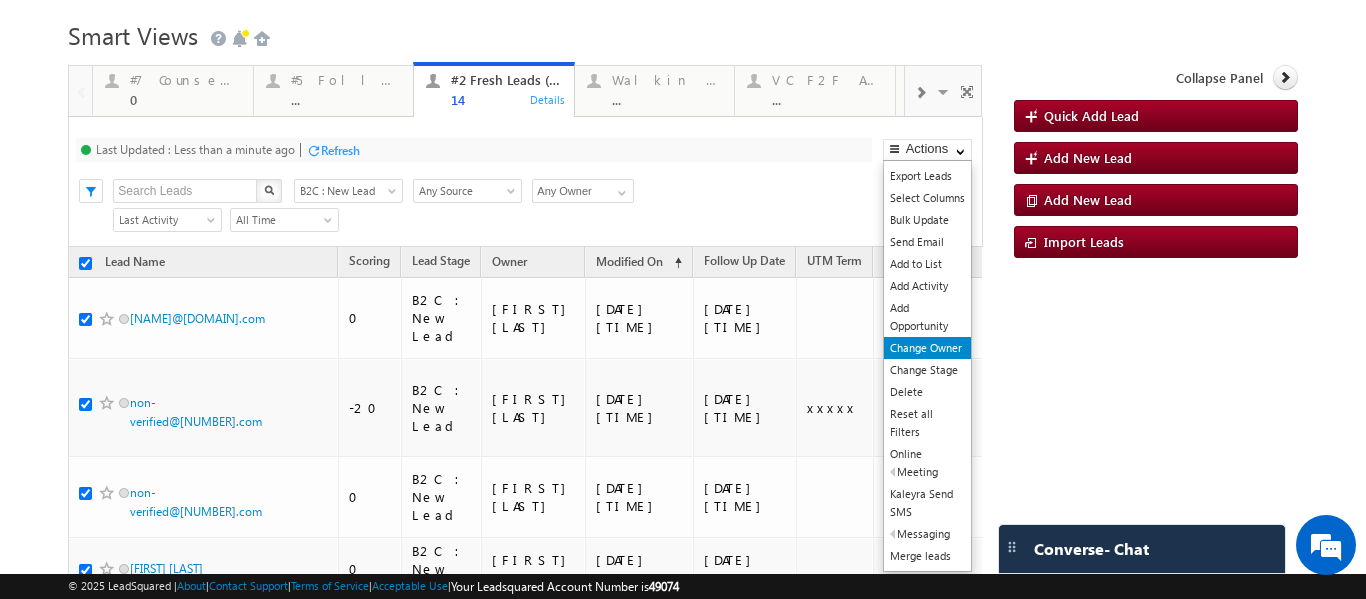 click on "Change Owner" at bounding box center [927, 348] 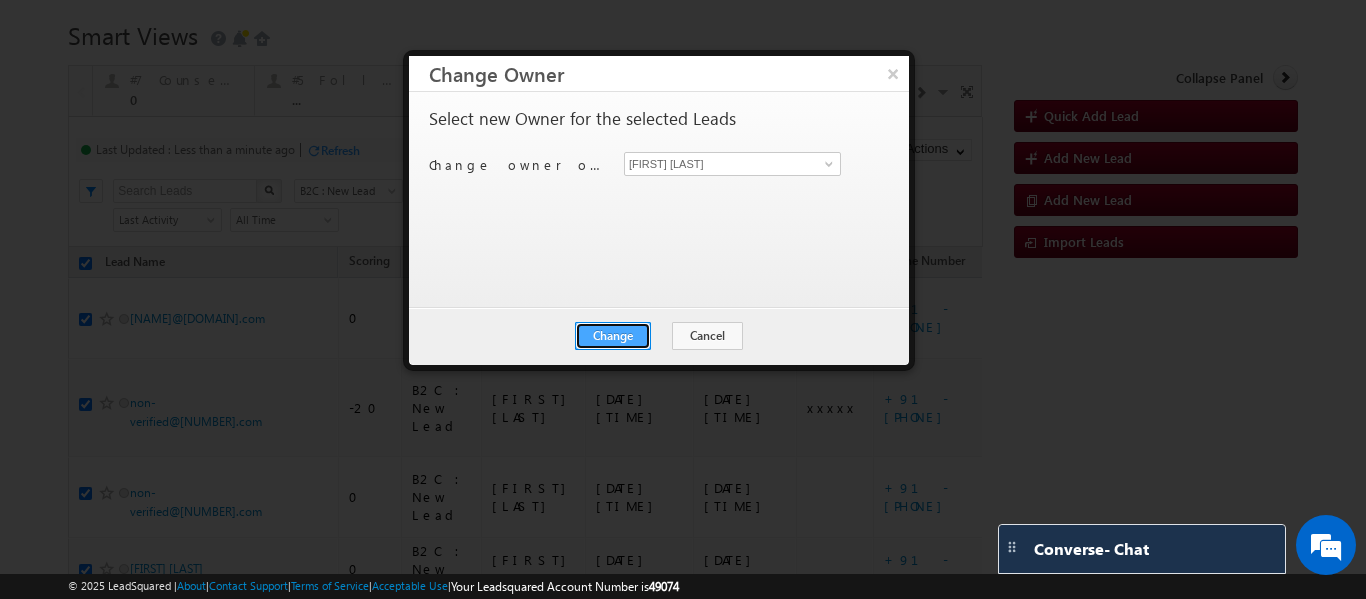 click on "Change" at bounding box center [613, 336] 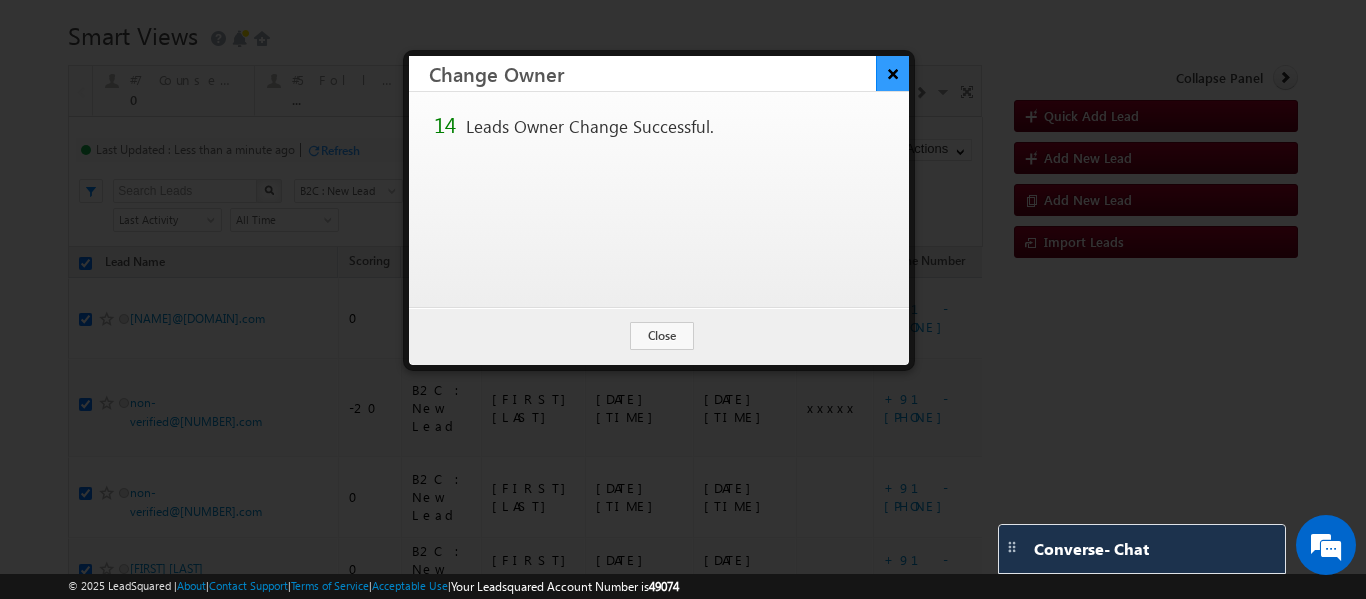 click on "×" at bounding box center (892, 73) 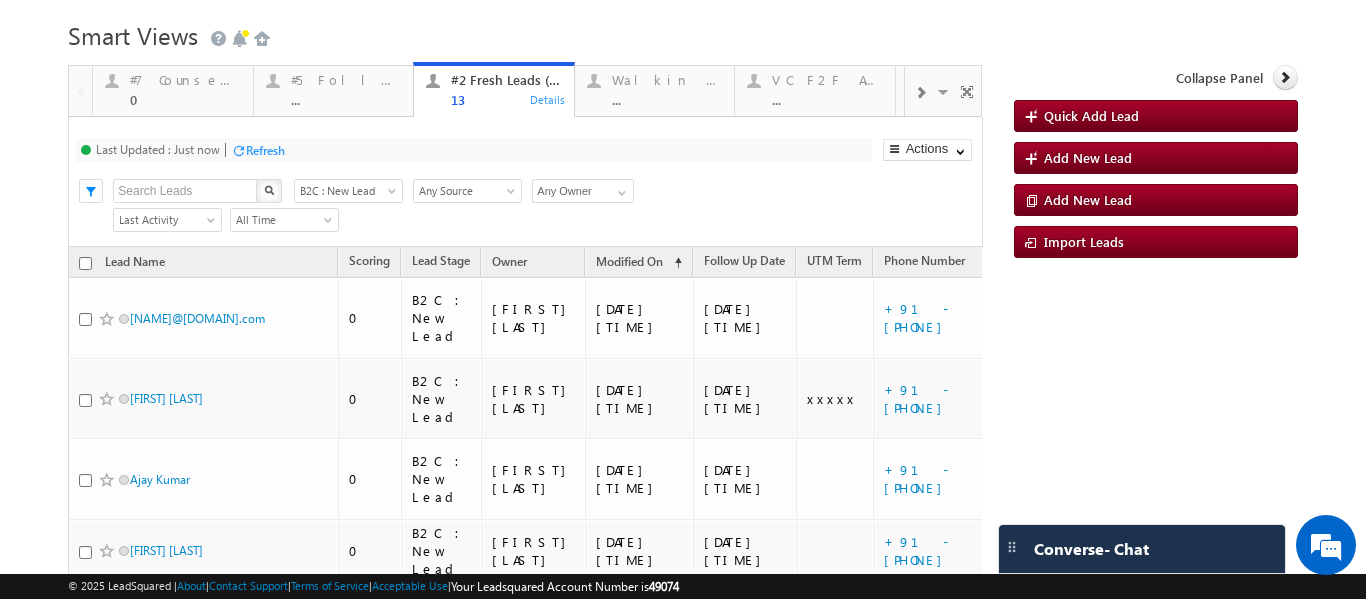 click at bounding box center [85, 263] 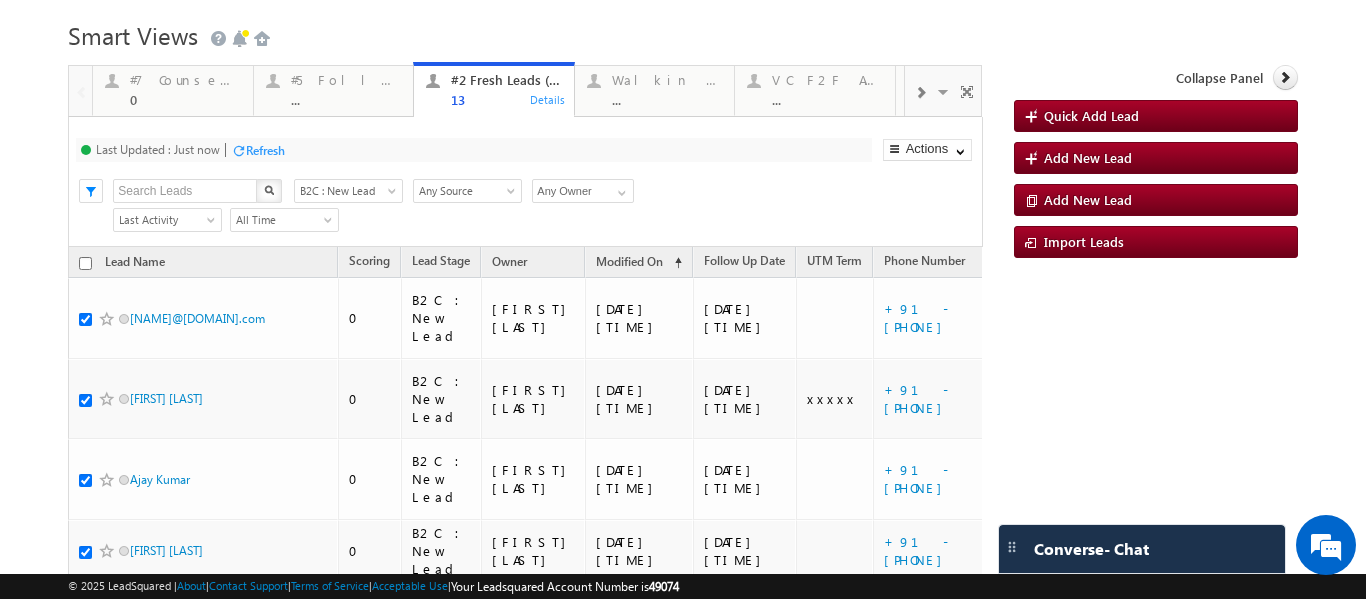 checkbox on "true" 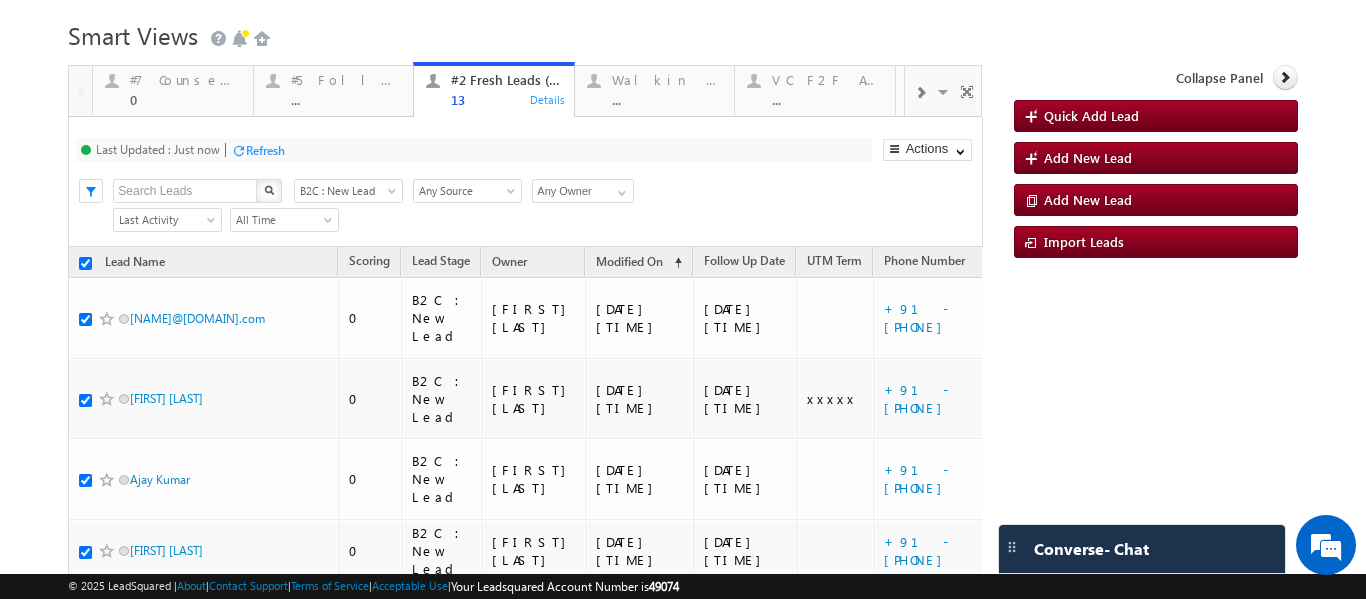 checkbox on "true" 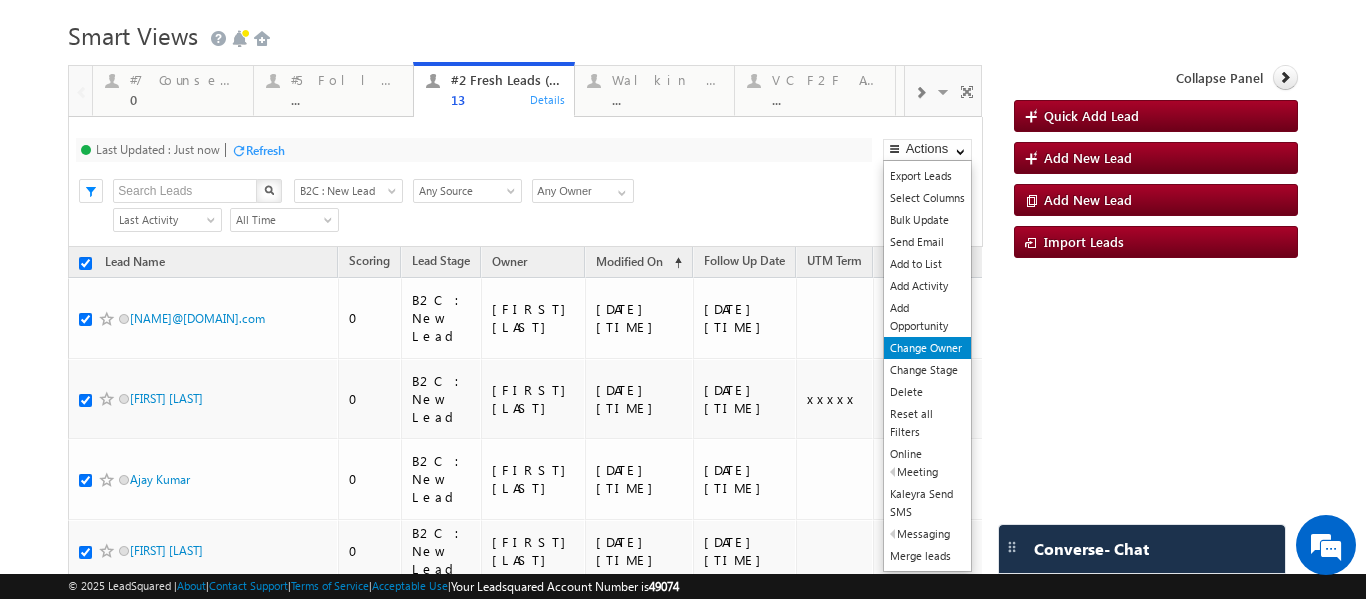 click on "Change Owner" at bounding box center [927, 348] 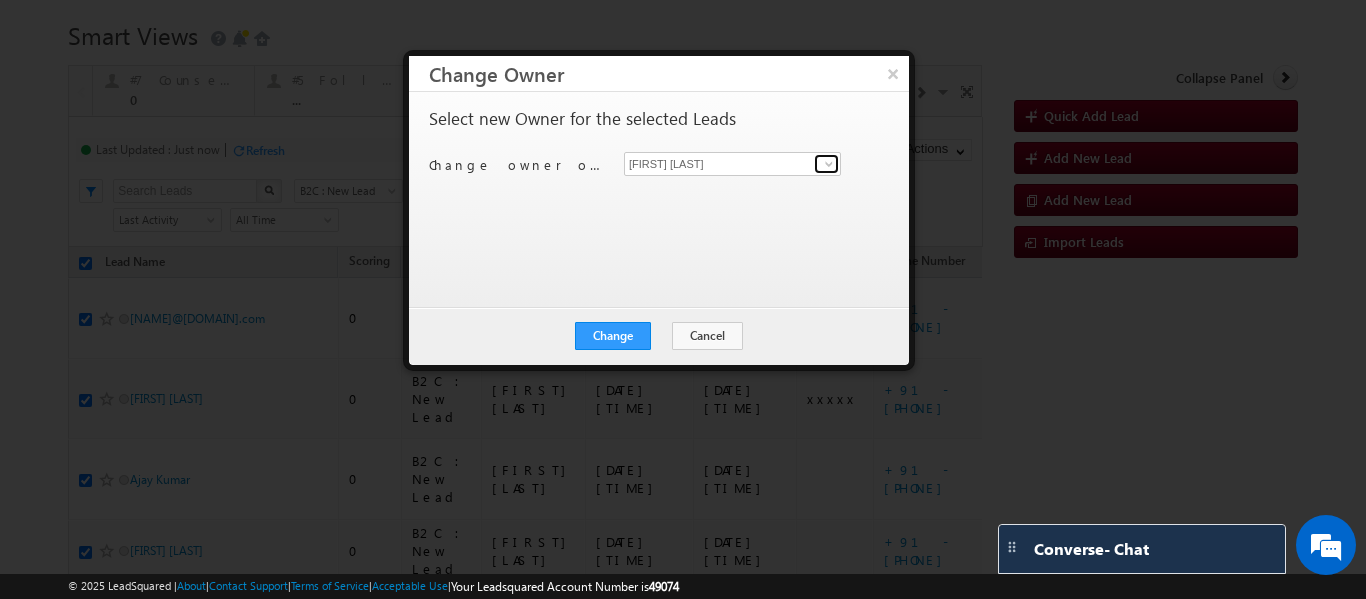 click at bounding box center (829, 164) 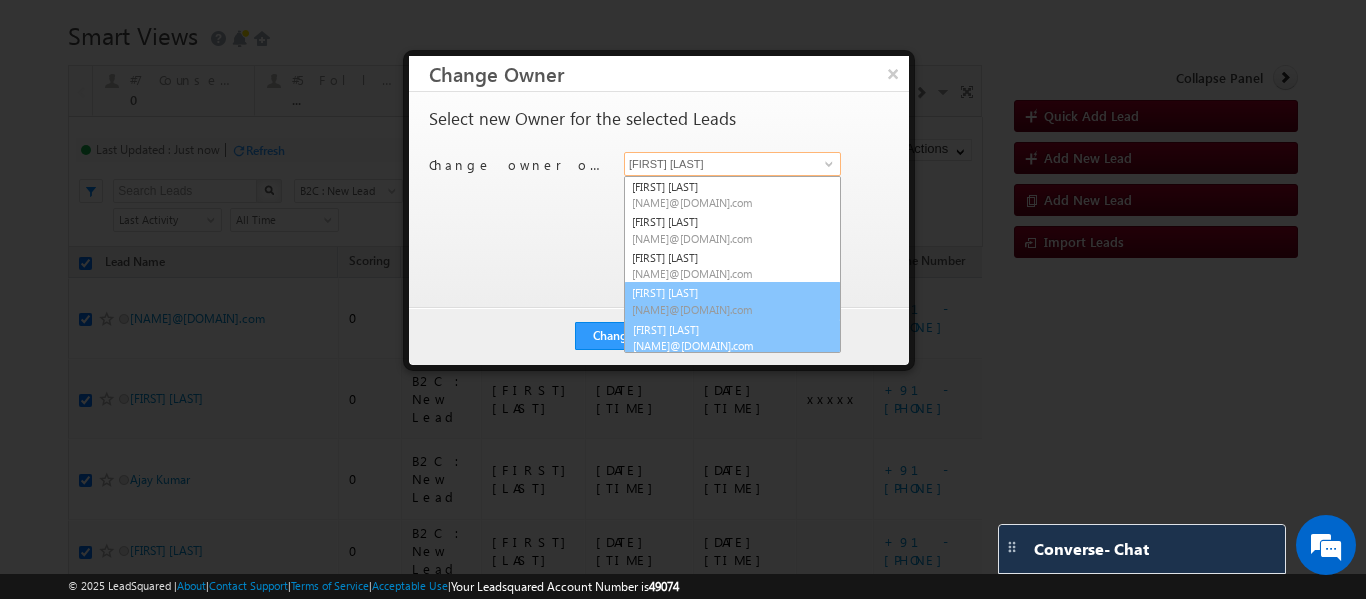 scroll, scrollTop: 5, scrollLeft: 0, axis: vertical 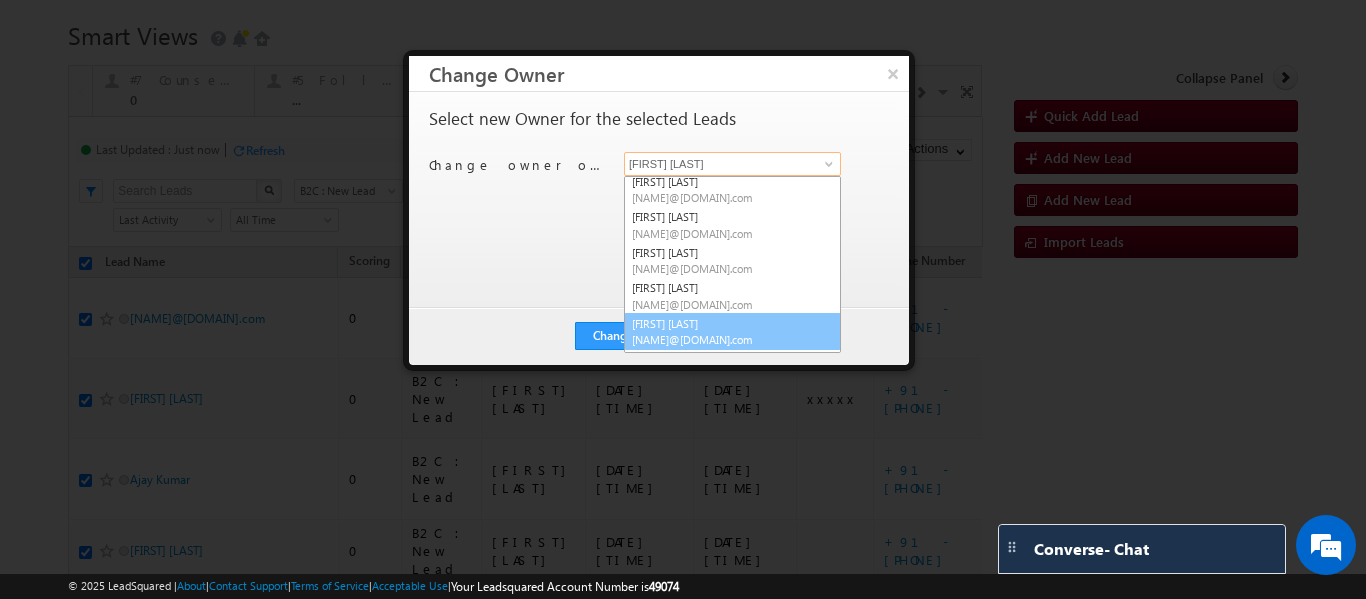 click on "Smrita Panday   smrita.panday@upgrad.com" at bounding box center [732, 332] 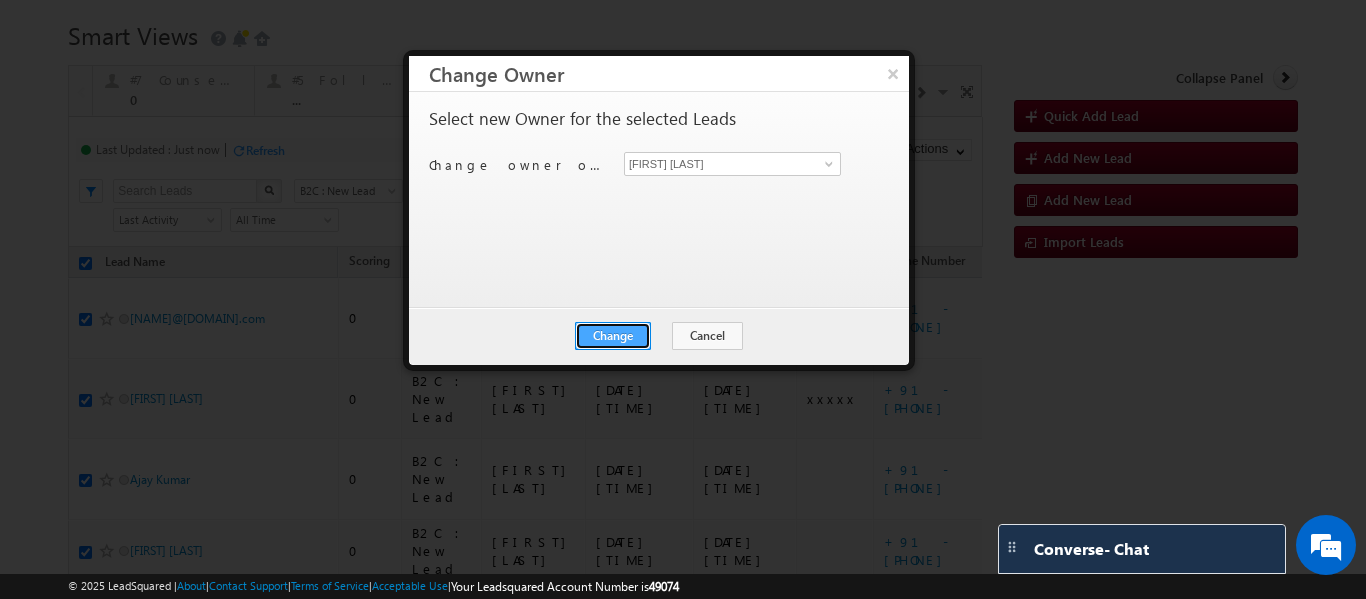 click on "Change" at bounding box center [613, 336] 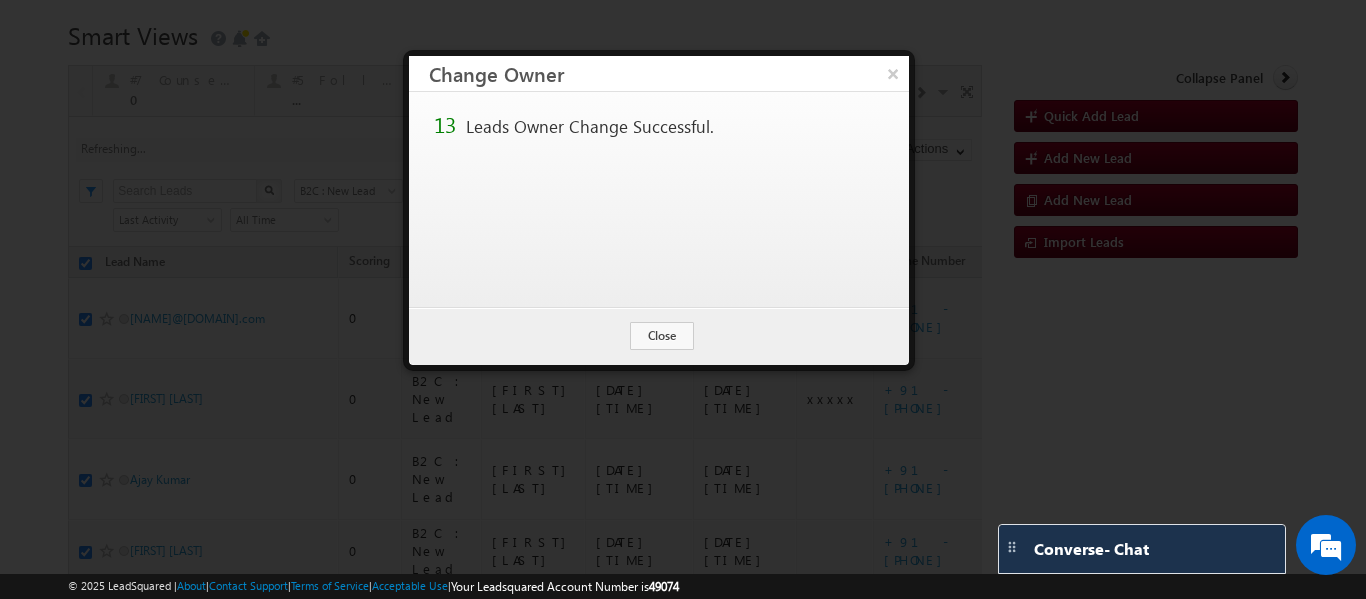 checkbox on "false" 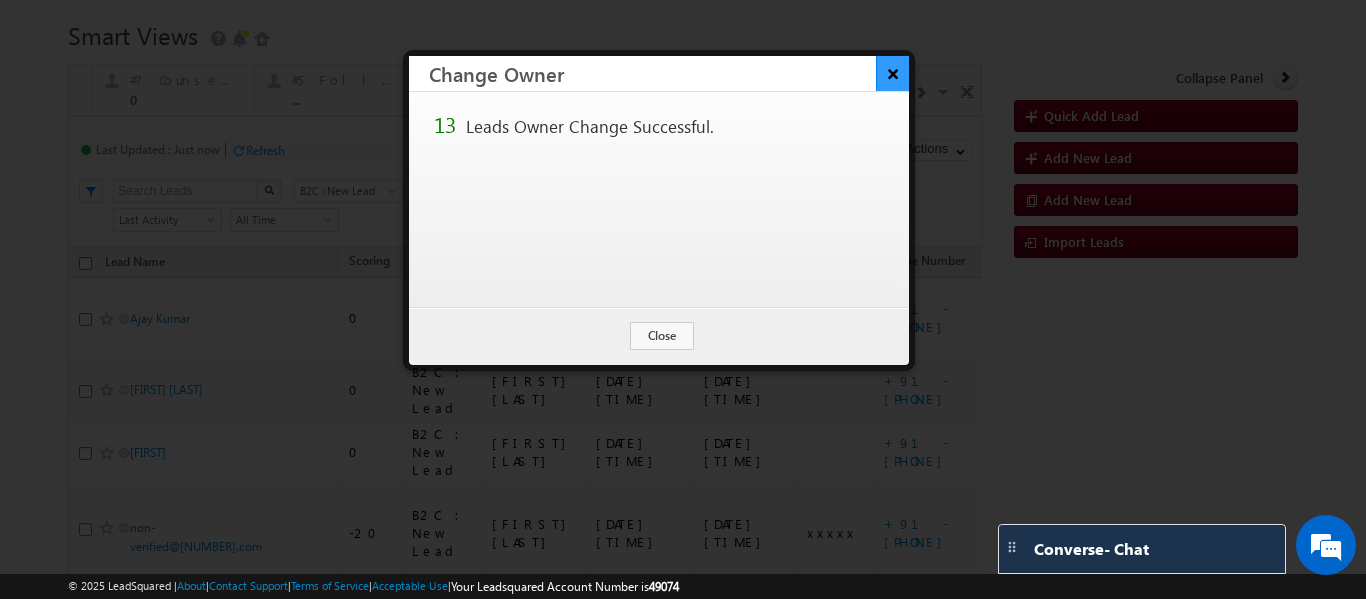 click on "×" at bounding box center (892, 73) 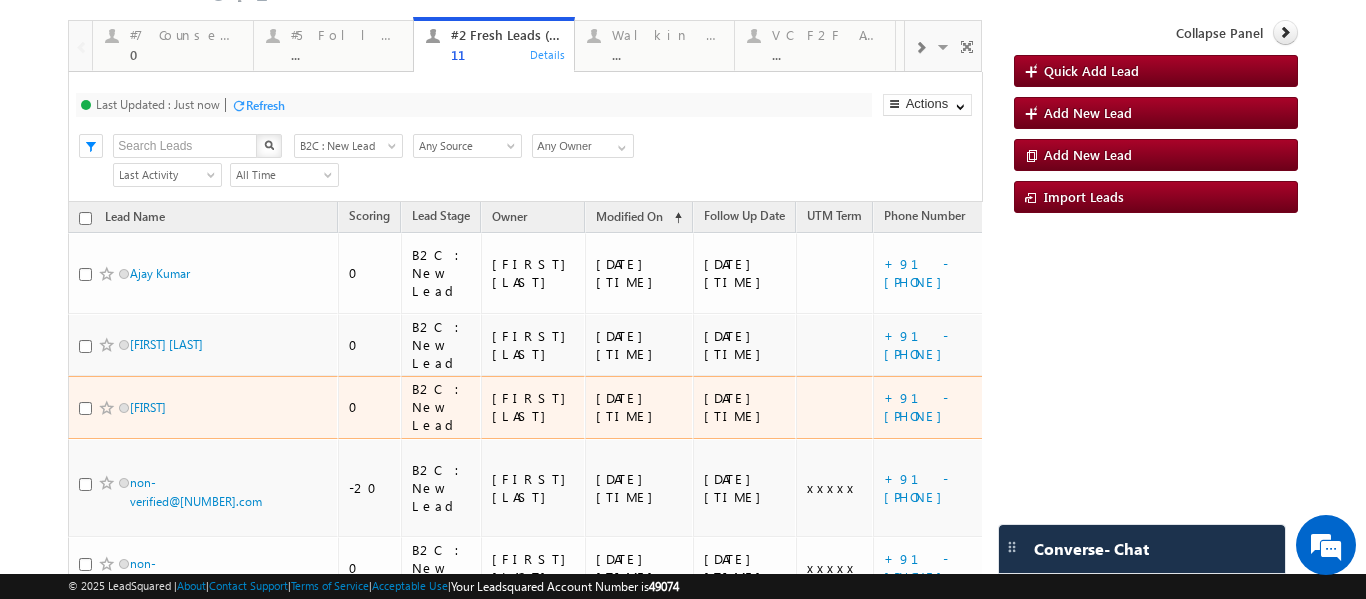 scroll, scrollTop: 0, scrollLeft: 0, axis: both 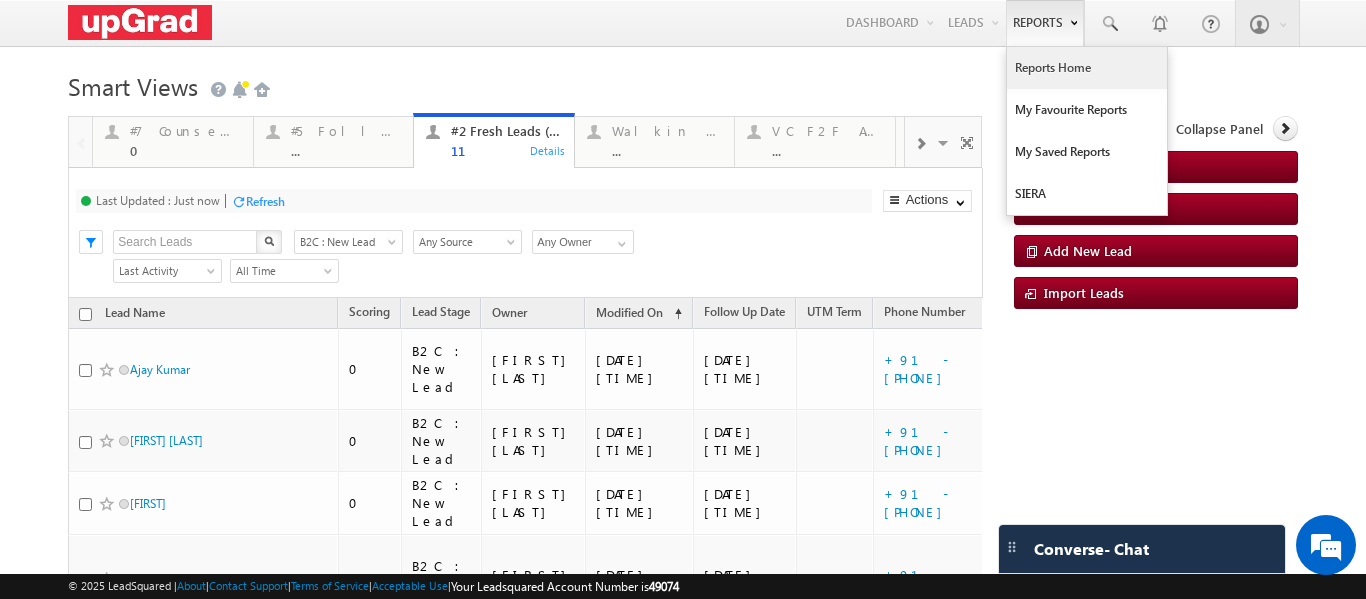 click on "Reports Home" at bounding box center [1087, 68] 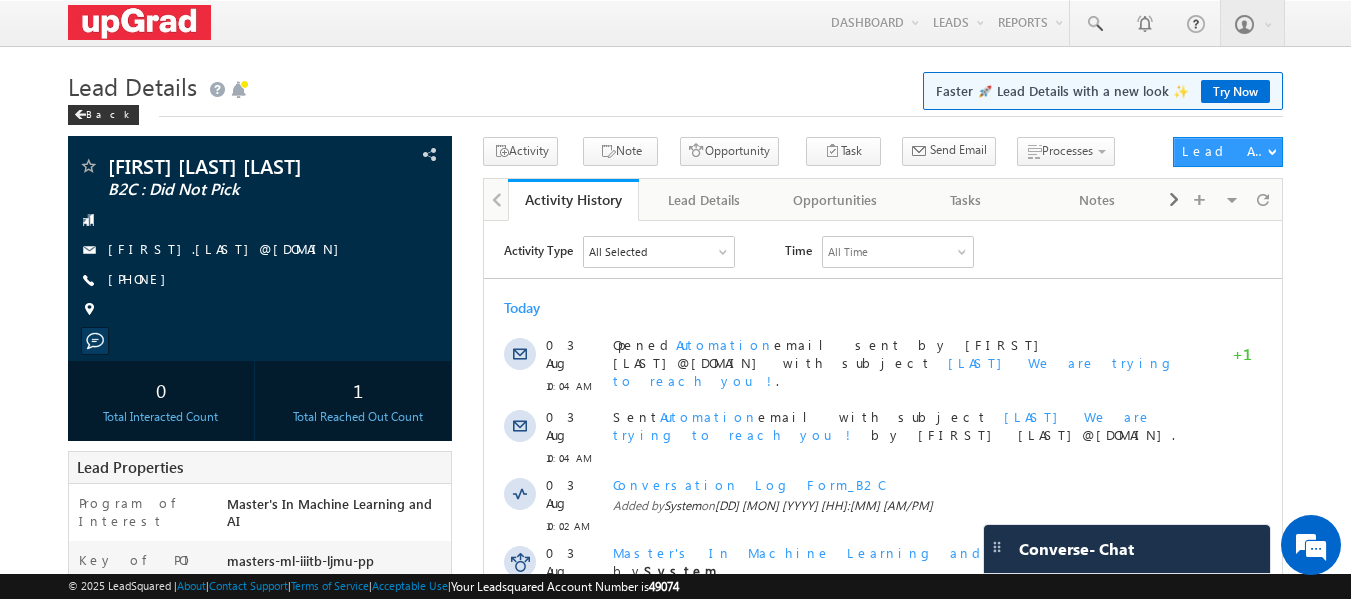 scroll, scrollTop: 0, scrollLeft: 0, axis: both 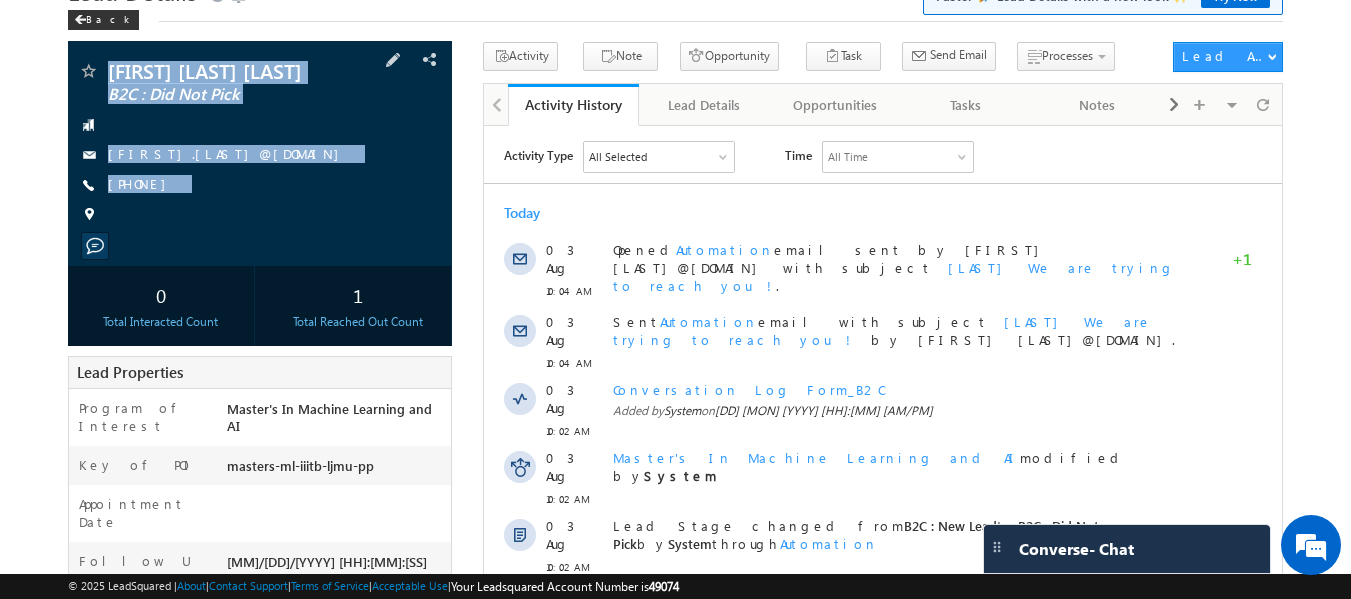 drag, startPoint x: 304, startPoint y: 197, endPoint x: 316, endPoint y: 215, distance: 21.633308 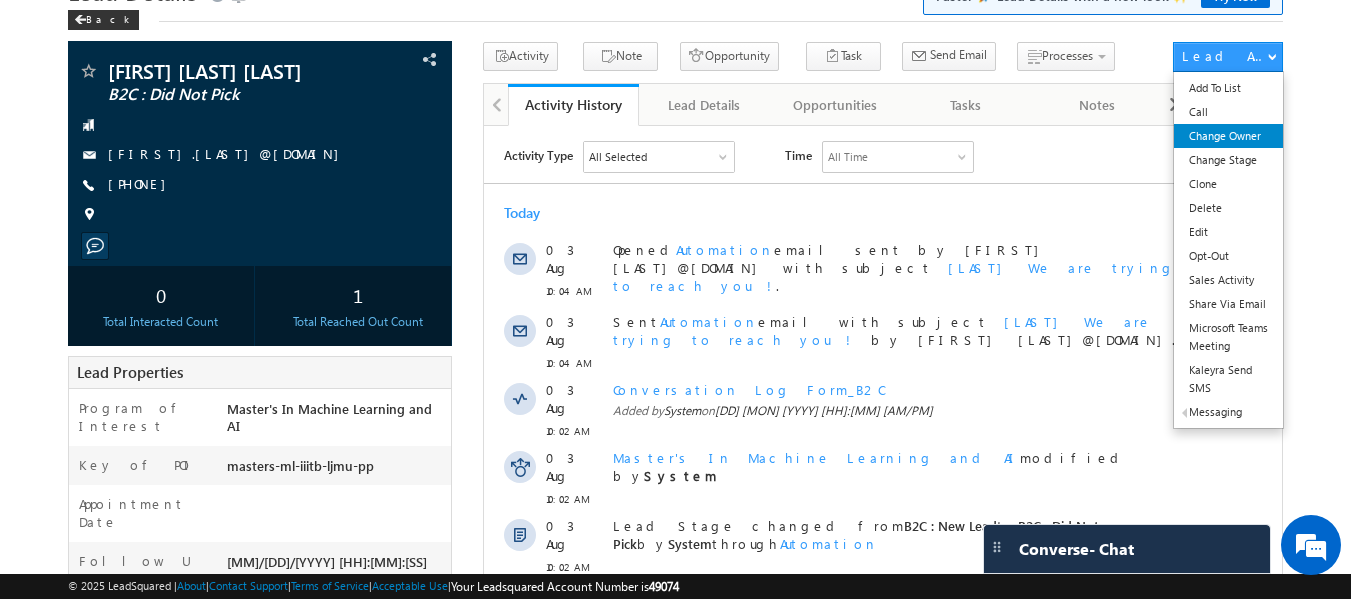 click on "Change Owner" at bounding box center (1228, 136) 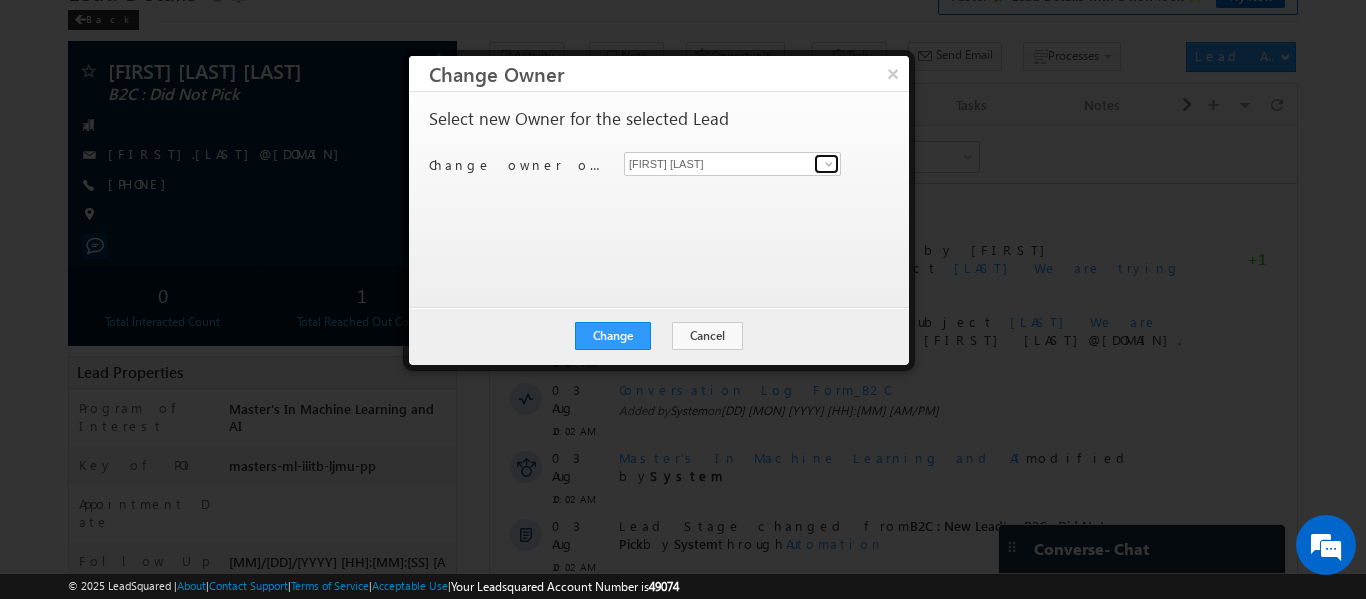 click at bounding box center [829, 164] 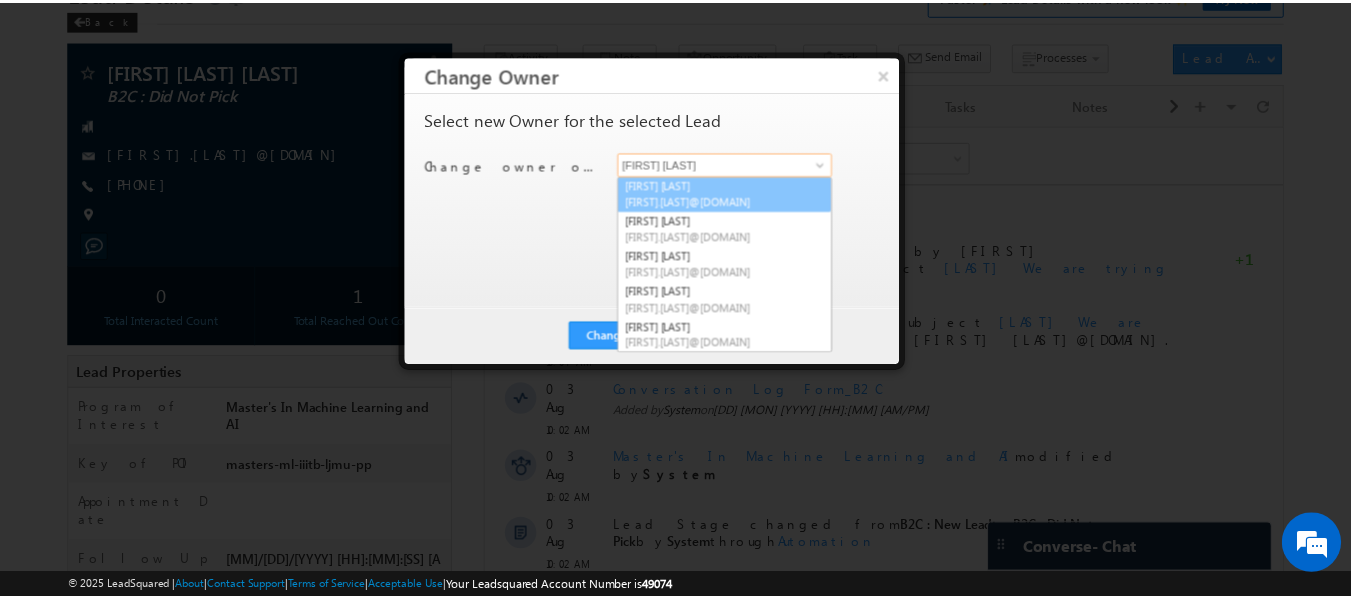 scroll, scrollTop: 71, scrollLeft: 0, axis: vertical 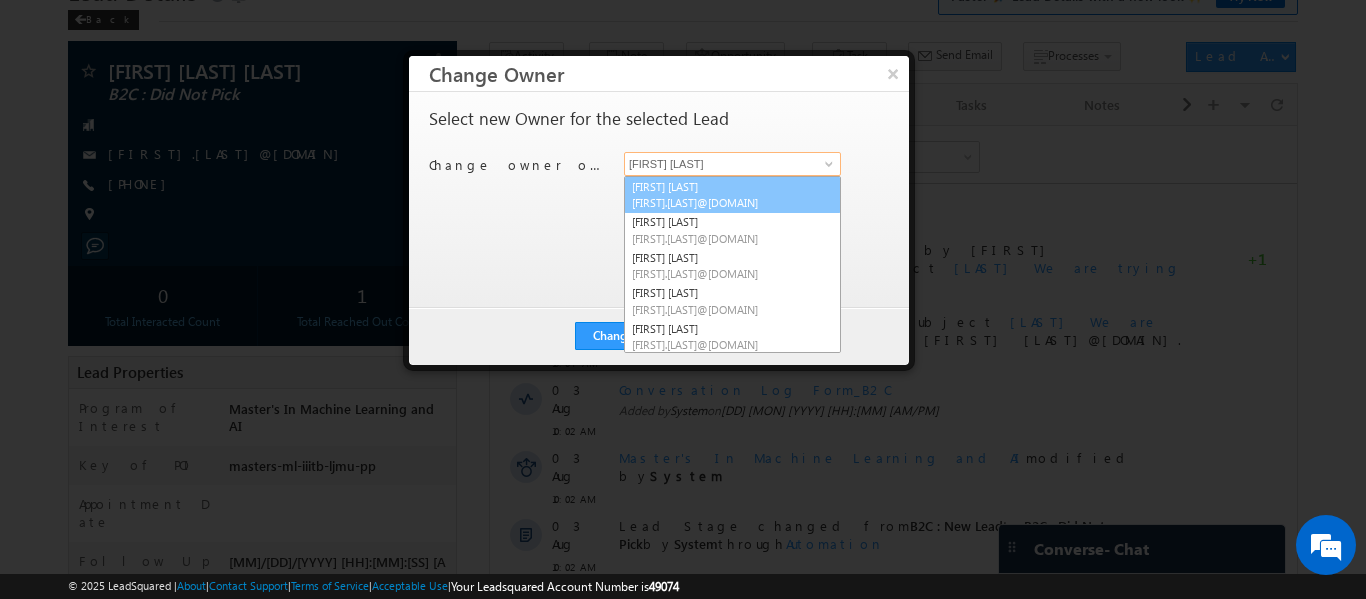 click on "Rajib Chowdhury   rajib.chowdhury@upgrad.com" at bounding box center [732, 195] 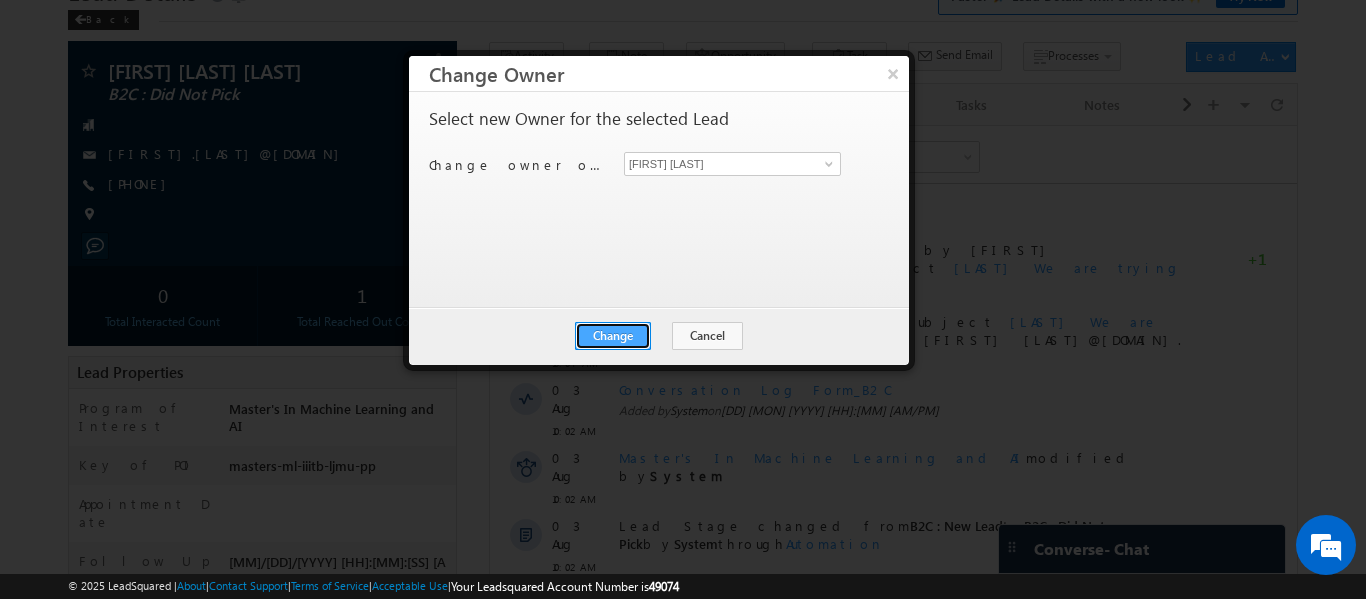 click on "Change" at bounding box center [613, 336] 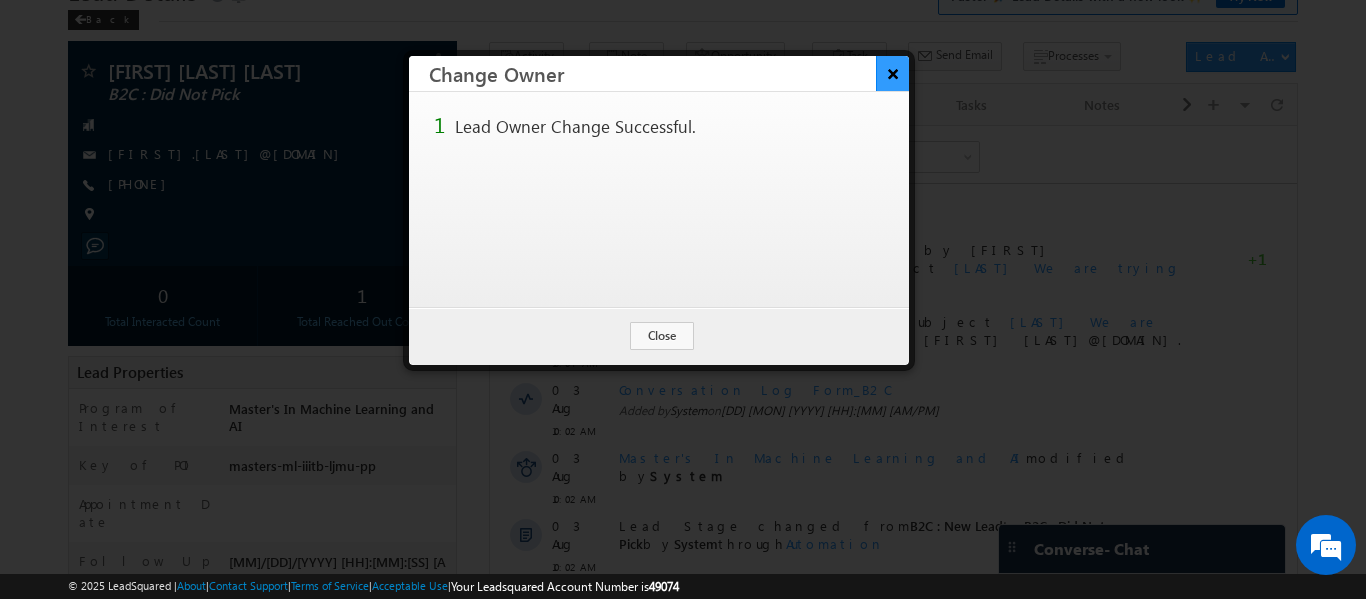 click on "×" at bounding box center (892, 73) 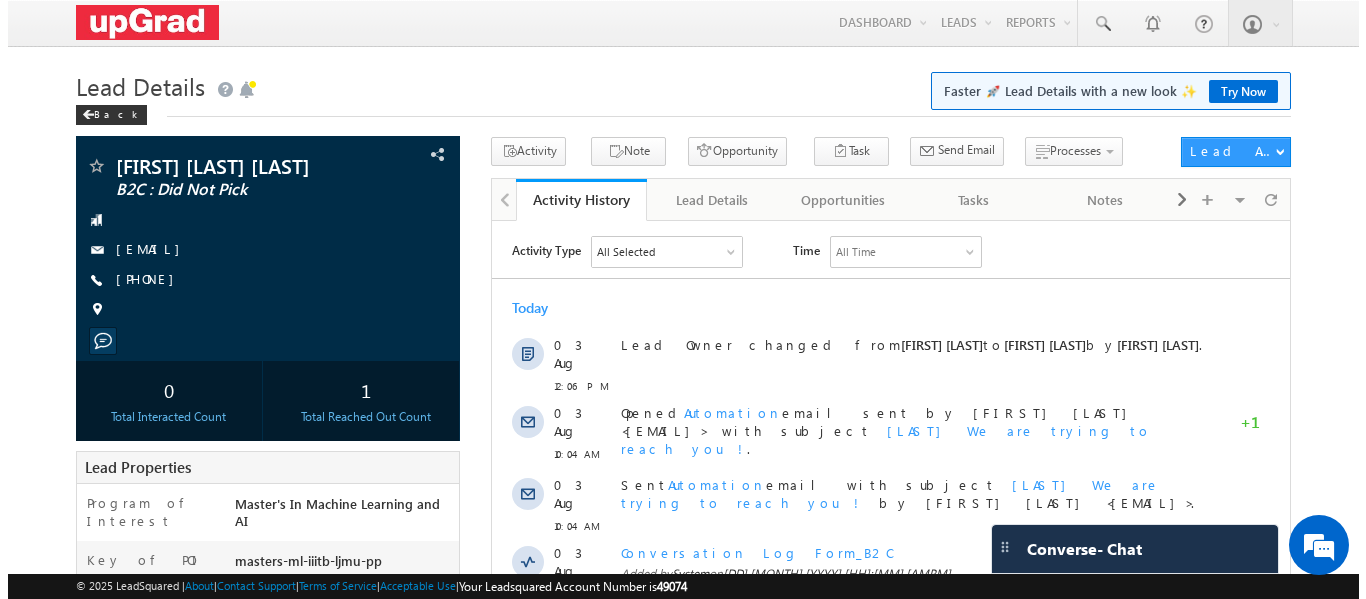 scroll, scrollTop: 0, scrollLeft: 0, axis: both 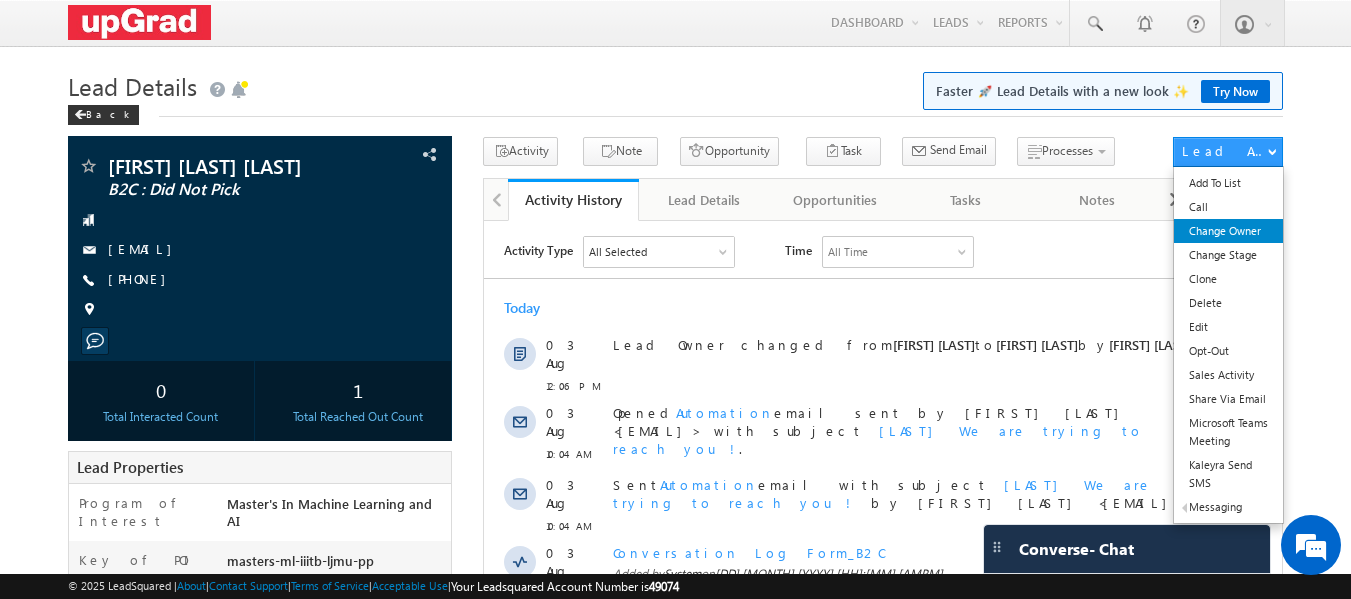click on "Change Owner" at bounding box center (1228, 231) 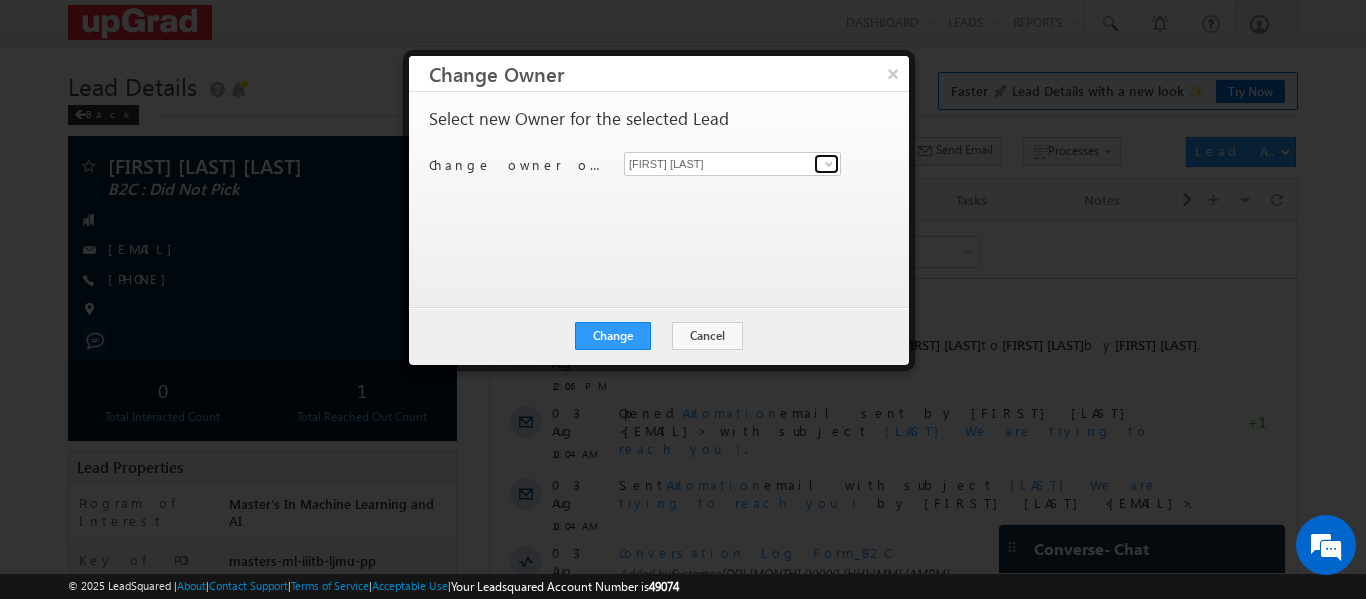 click at bounding box center [829, 164] 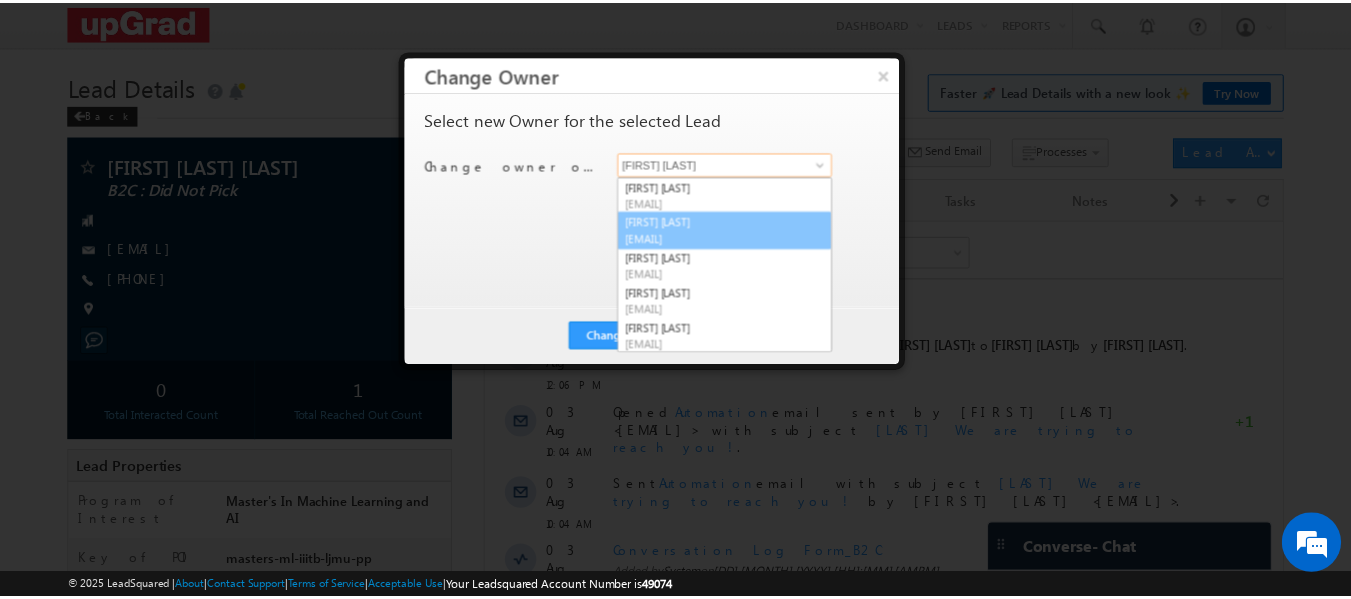 scroll, scrollTop: 73, scrollLeft: 0, axis: vertical 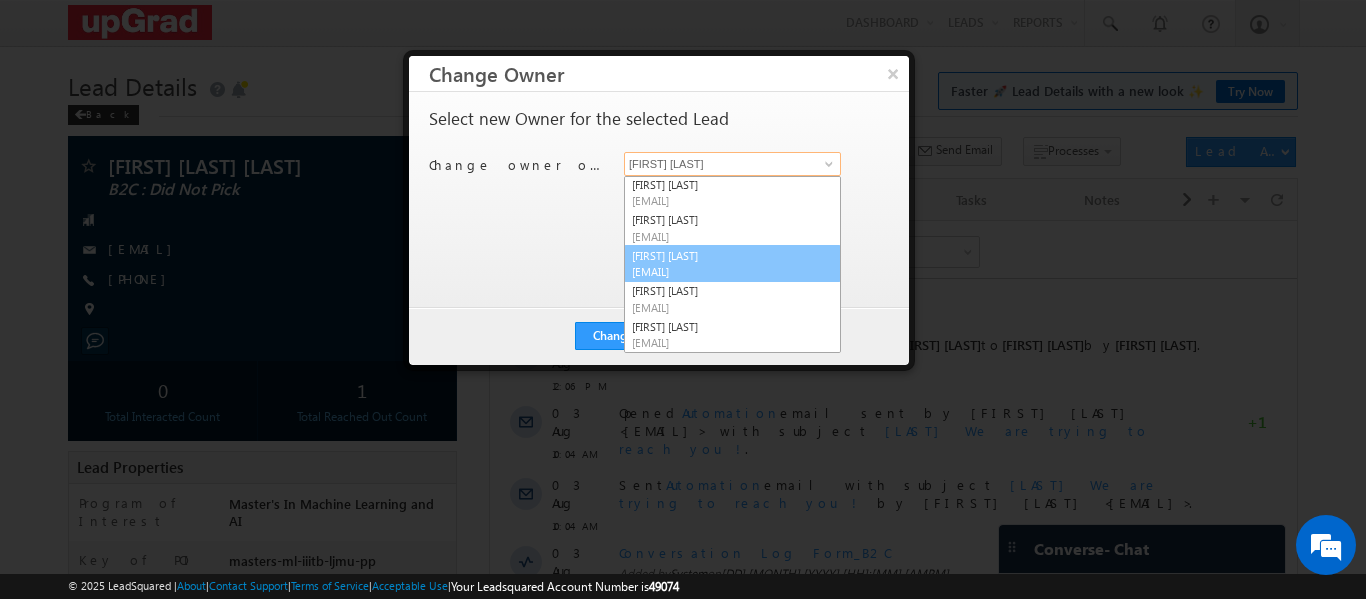 click on "Smrita Panday   smrita.panday@upgrad.com" at bounding box center [732, 264] 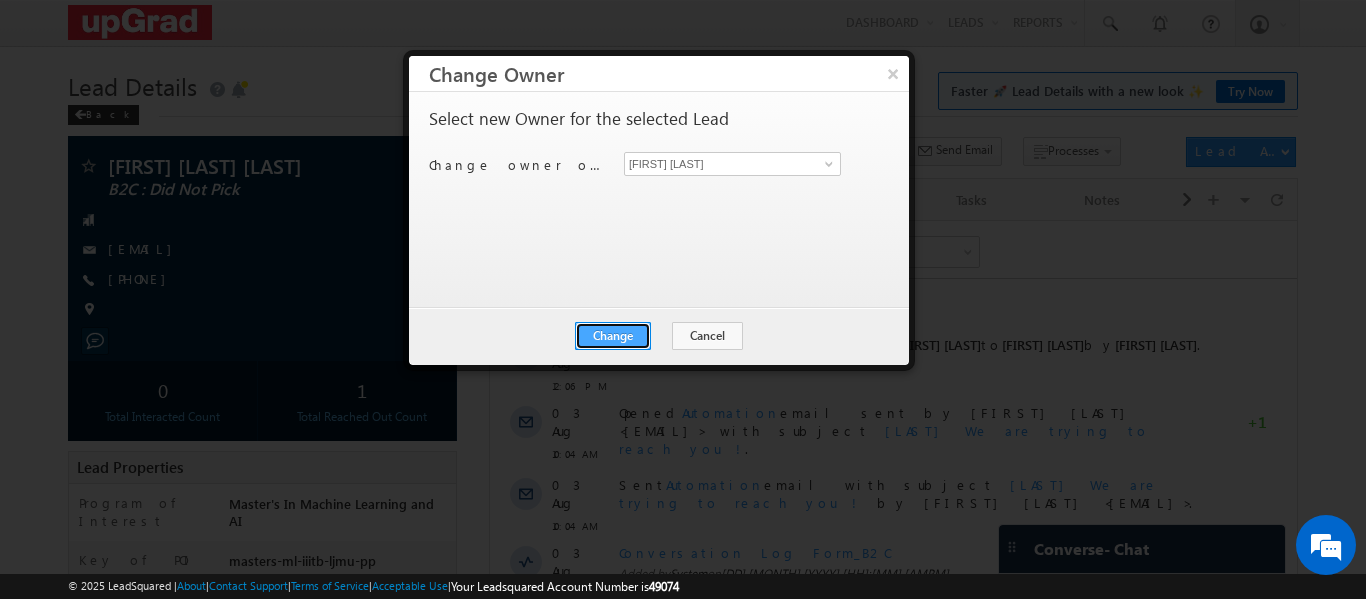 click on "Change" at bounding box center (613, 336) 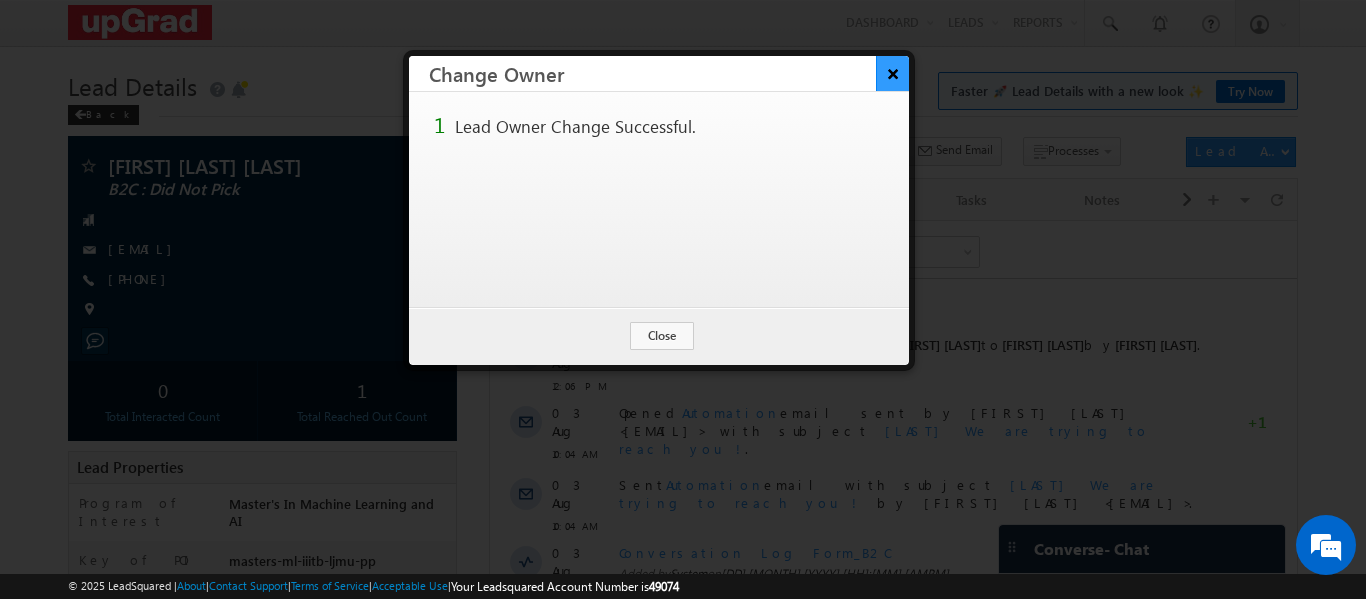 click on "×" at bounding box center [892, 73] 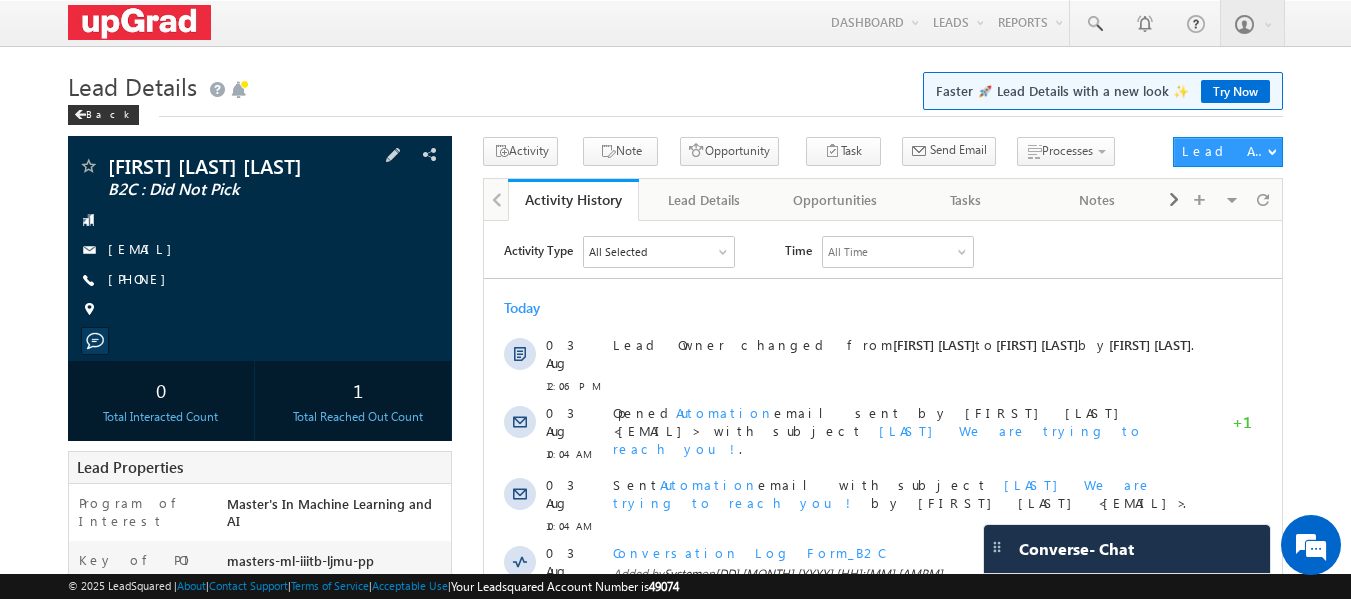 scroll, scrollTop: 0, scrollLeft: 0, axis: both 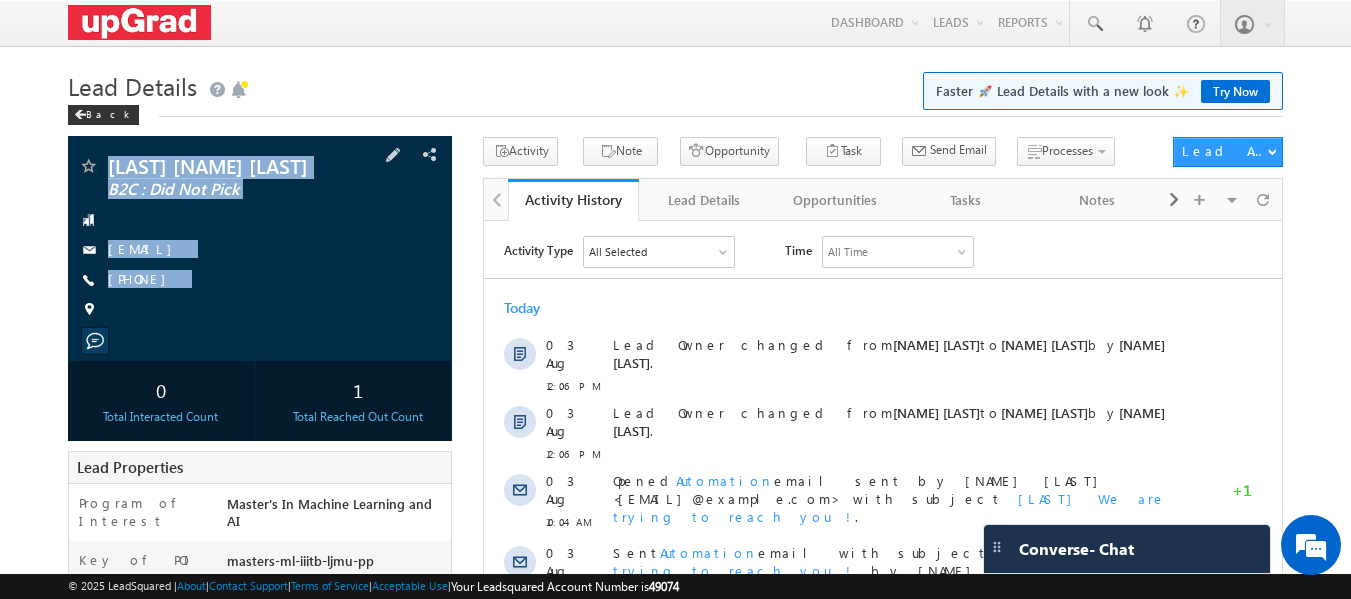 drag, startPoint x: 111, startPoint y: 152, endPoint x: 327, endPoint y: 331, distance: 280.52985 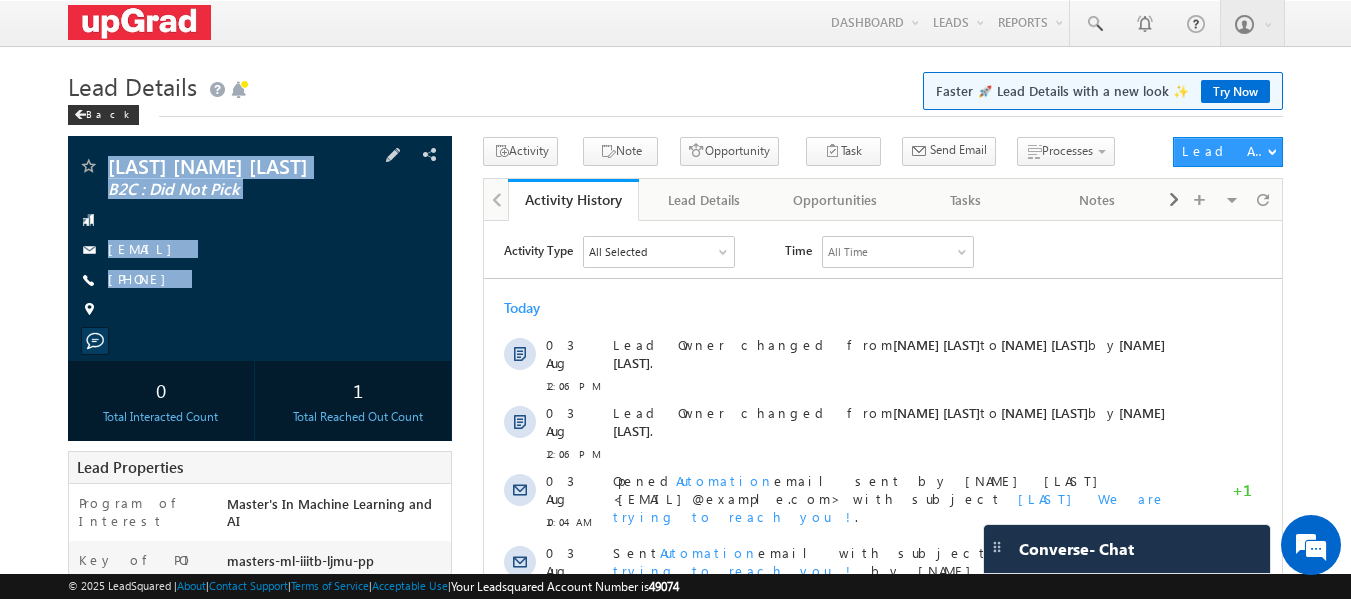copy on "Pulasani Sai Pavan Reddy
B2C : Did Not Pick
pulasanisaipavanreddy04@gmail.com
+91-7997504648" 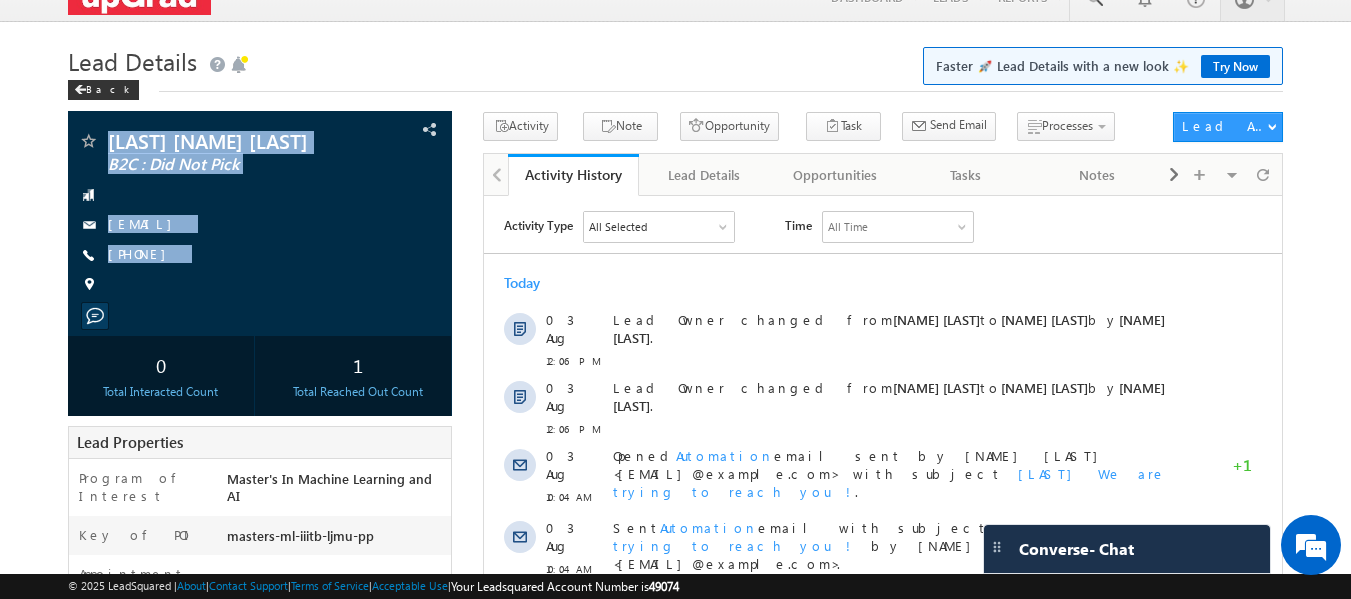 scroll, scrollTop: 0, scrollLeft: 0, axis: both 